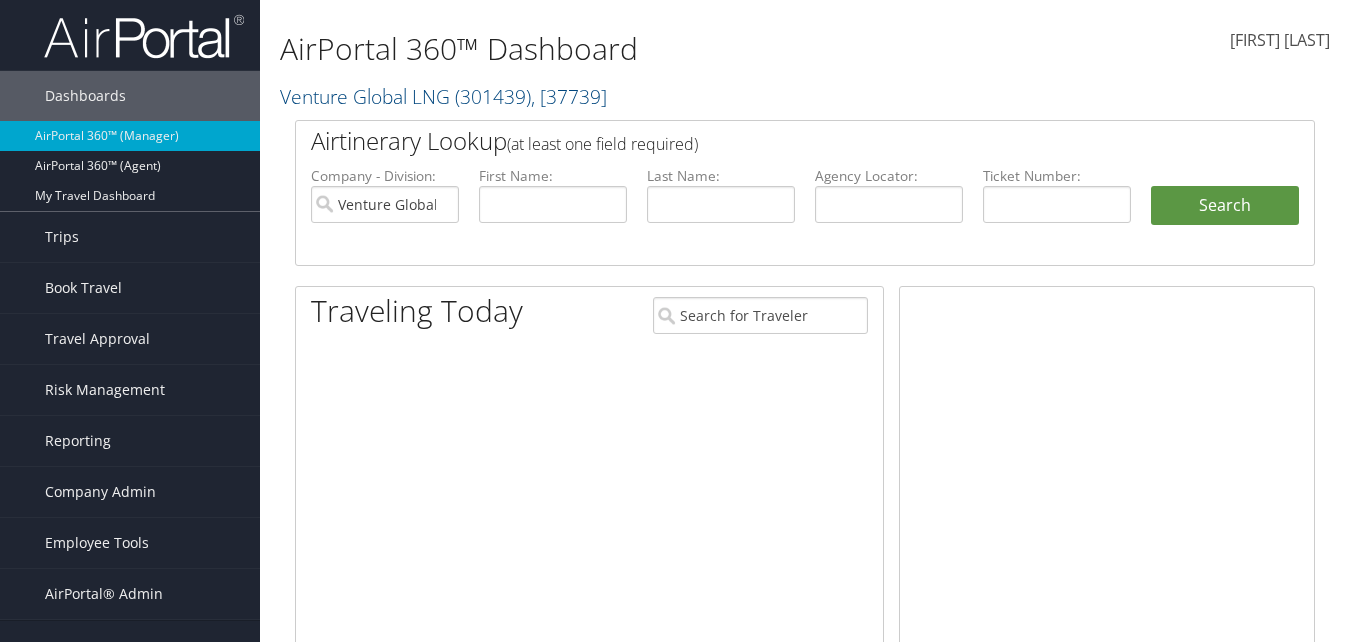 scroll, scrollTop: 0, scrollLeft: 0, axis: both 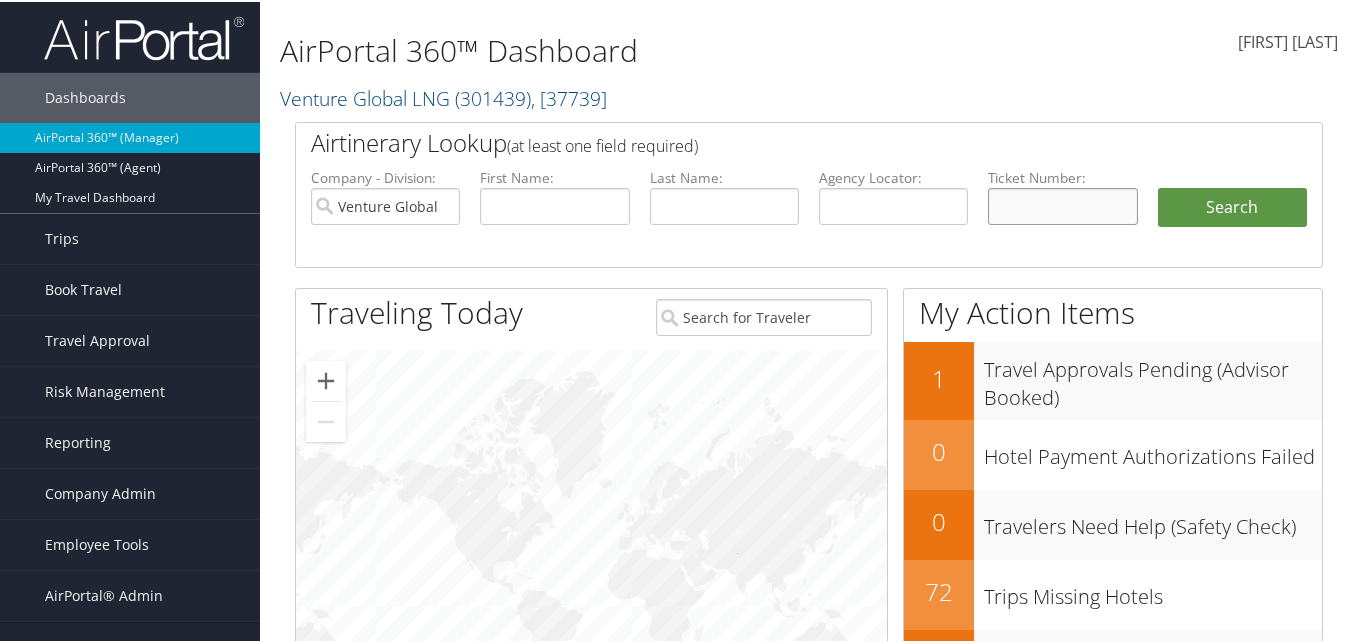 click at bounding box center (1062, 204) 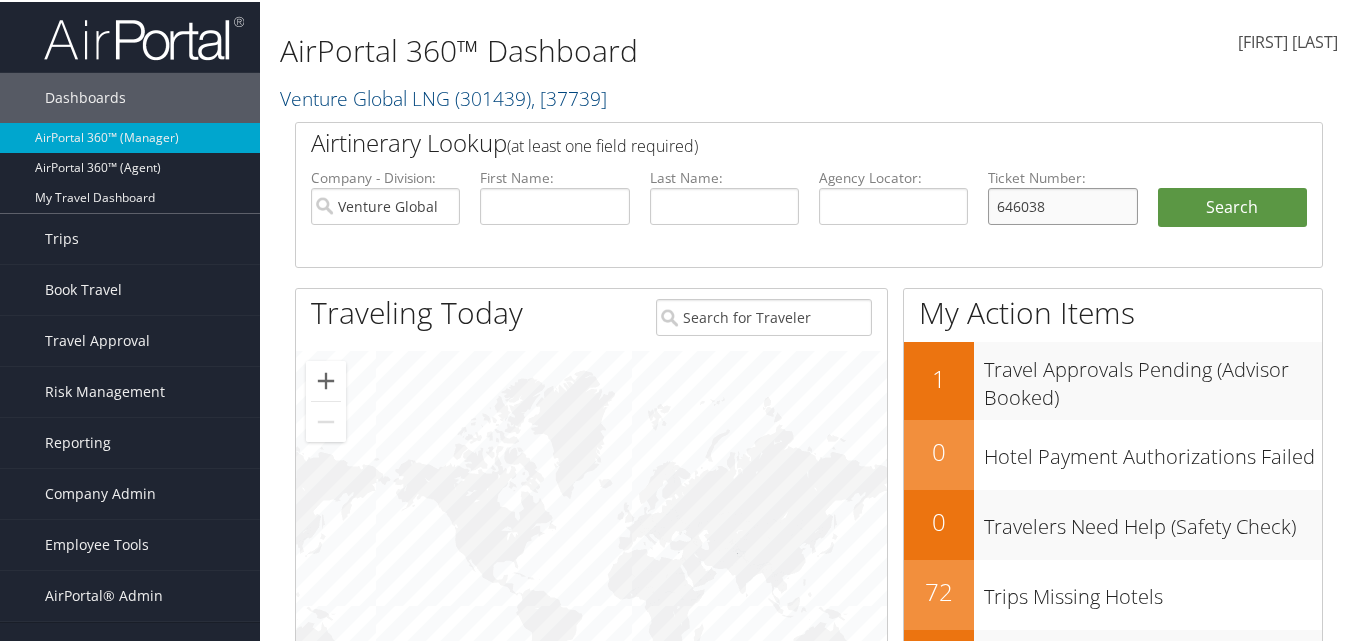 drag, startPoint x: 1003, startPoint y: 200, endPoint x: 900, endPoint y: 181, distance: 104.73777 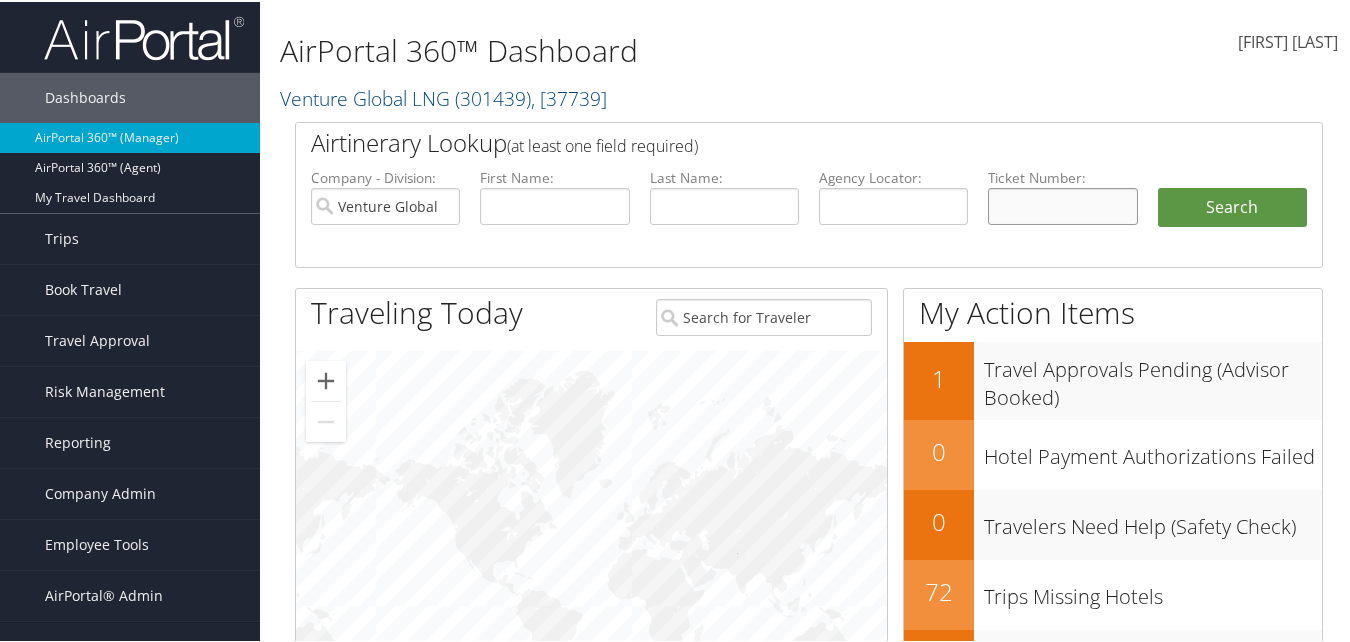 click at bounding box center [1062, 204] 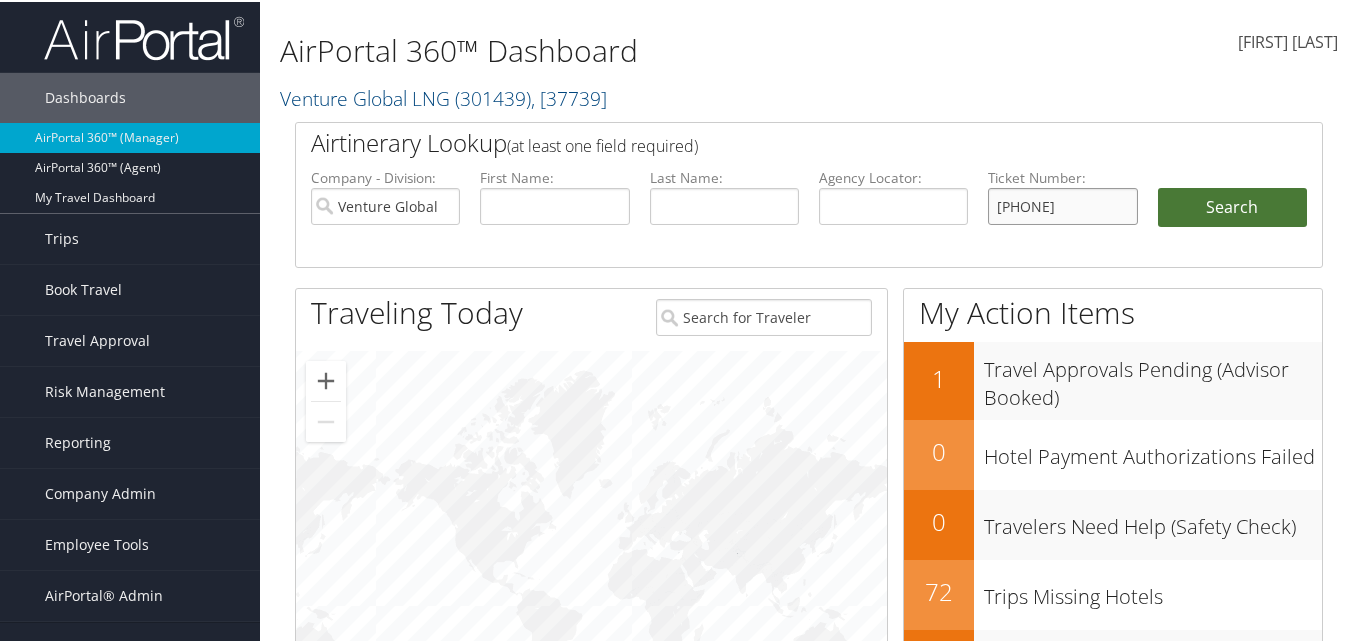 type on "0747309740324" 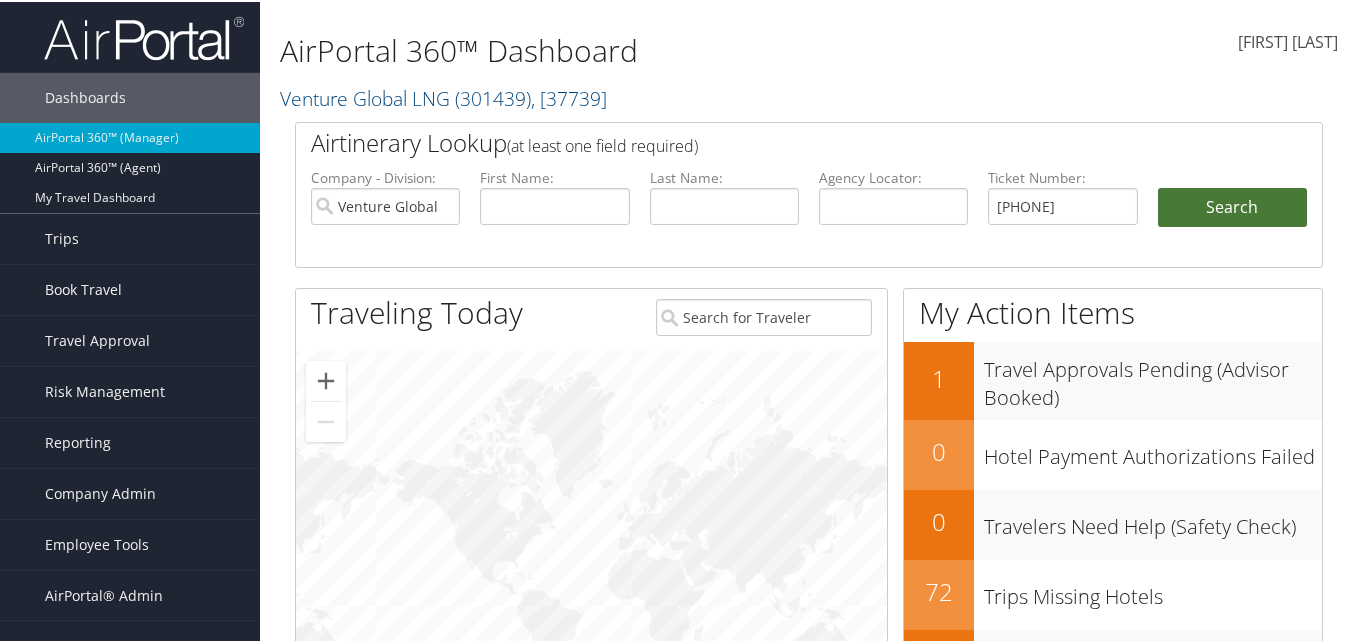 click on "Search" at bounding box center [1232, 206] 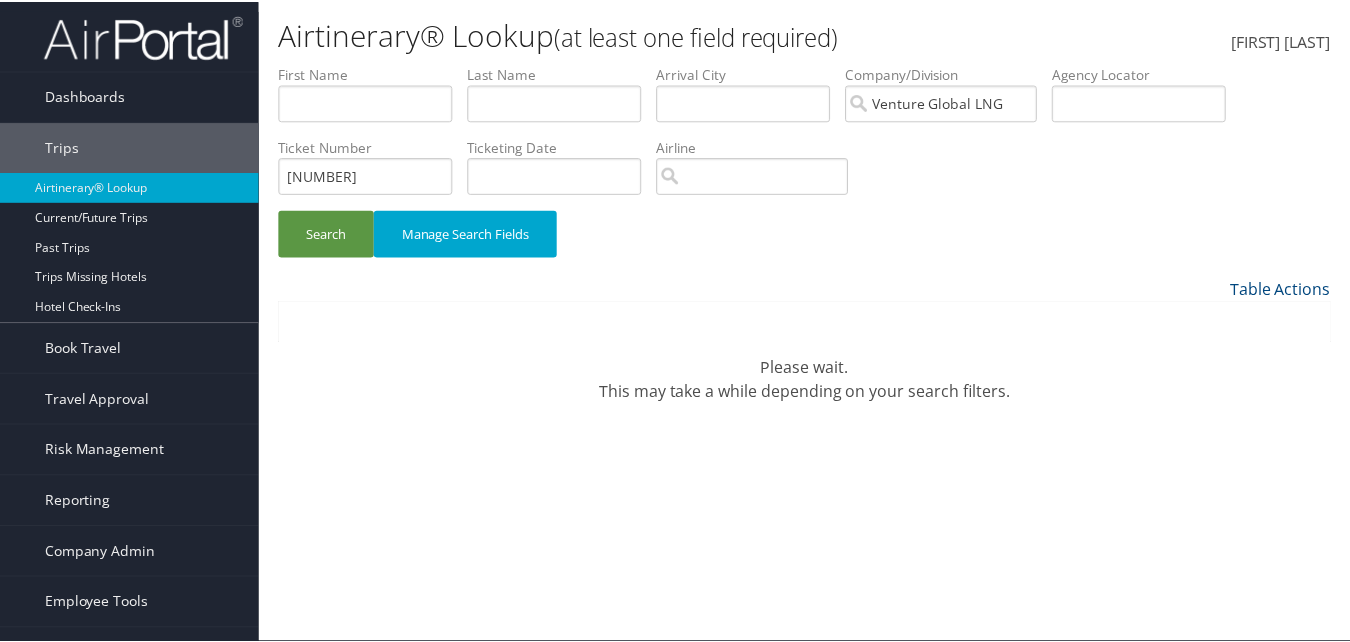 scroll, scrollTop: 0, scrollLeft: 0, axis: both 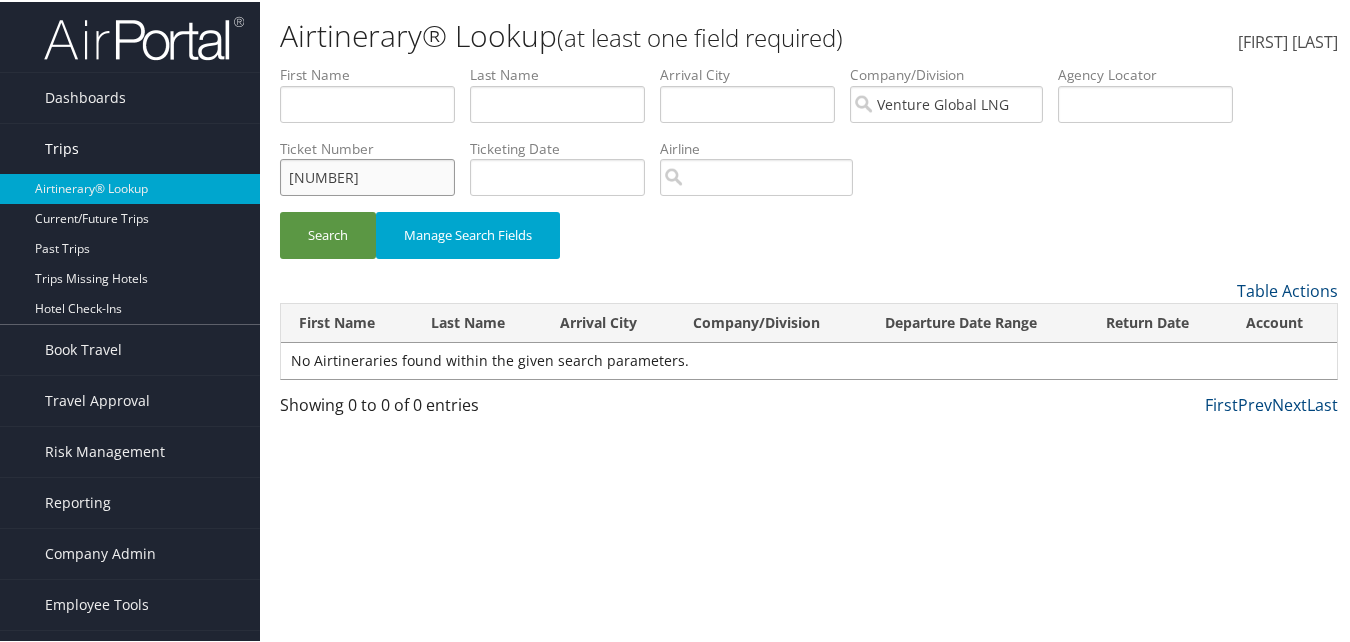 drag, startPoint x: 410, startPoint y: 182, endPoint x: 170, endPoint y: 146, distance: 242.68498 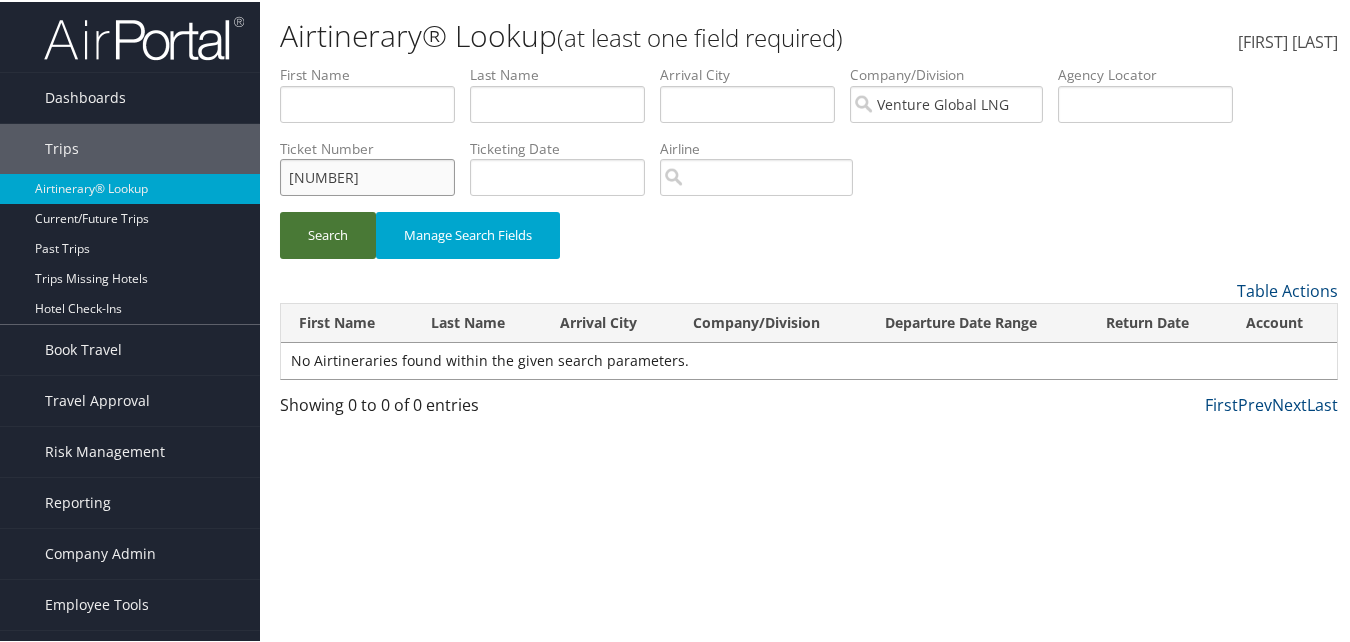 type on "[NUMBER]" 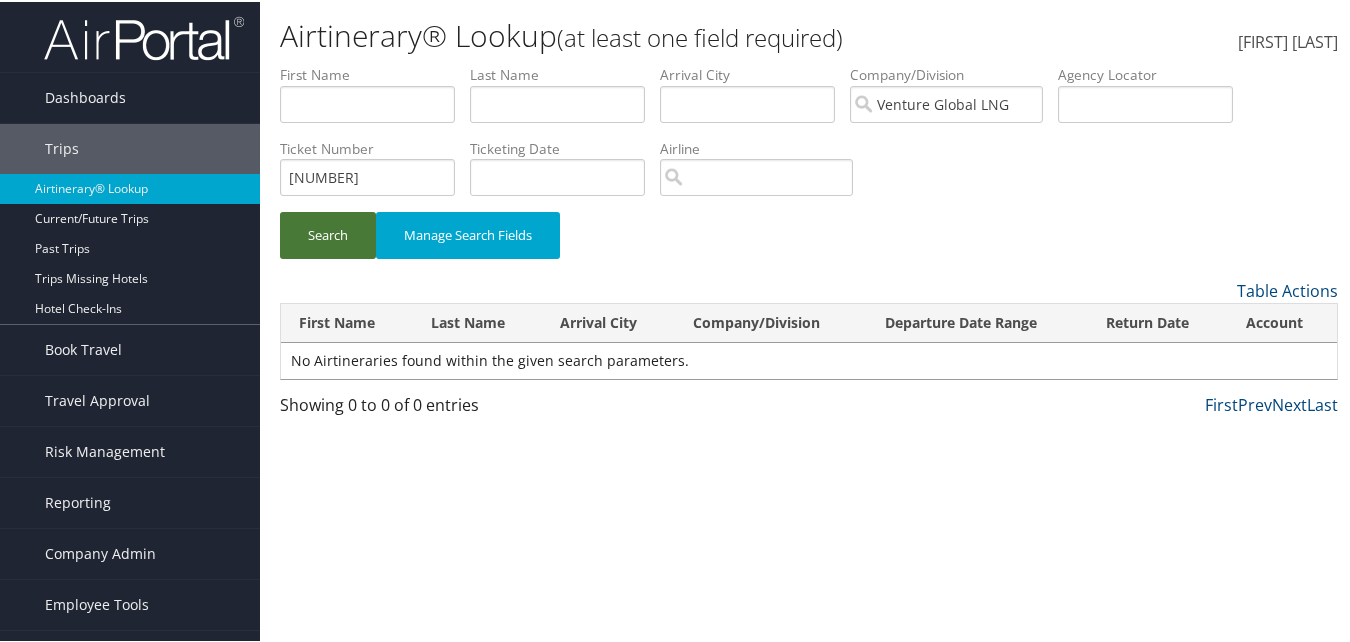 click on "Search" at bounding box center (328, 233) 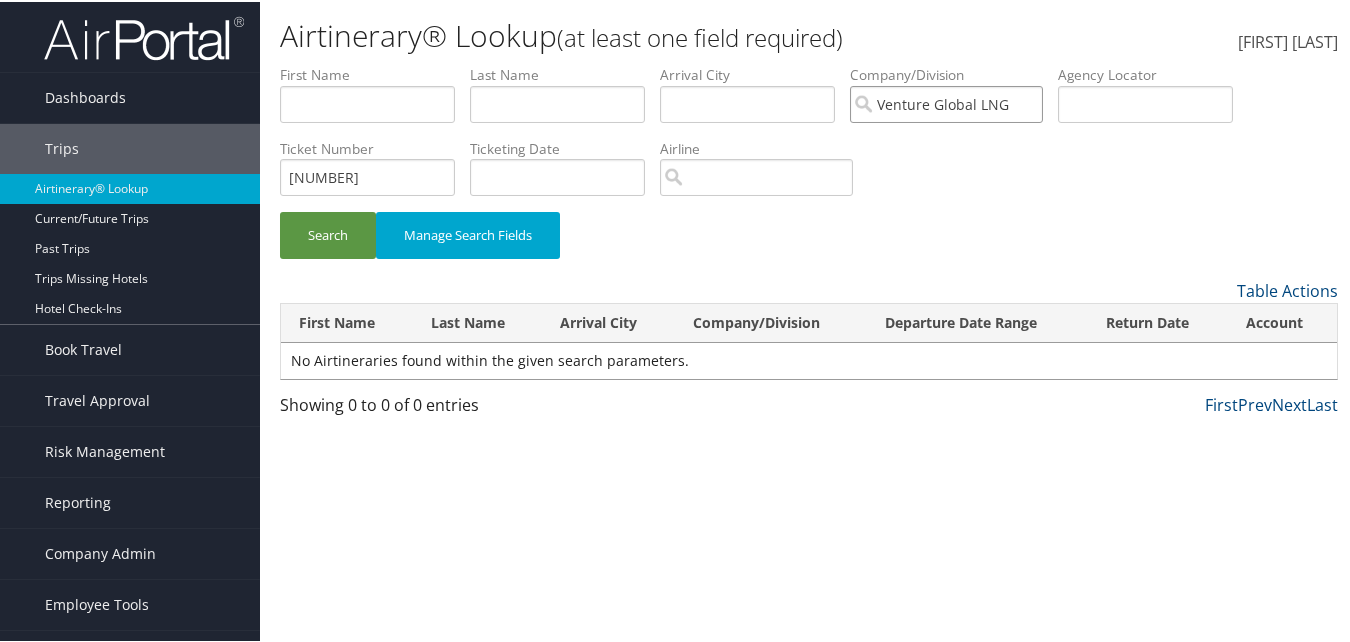 click on "Venture Global LNG" at bounding box center [946, 102] 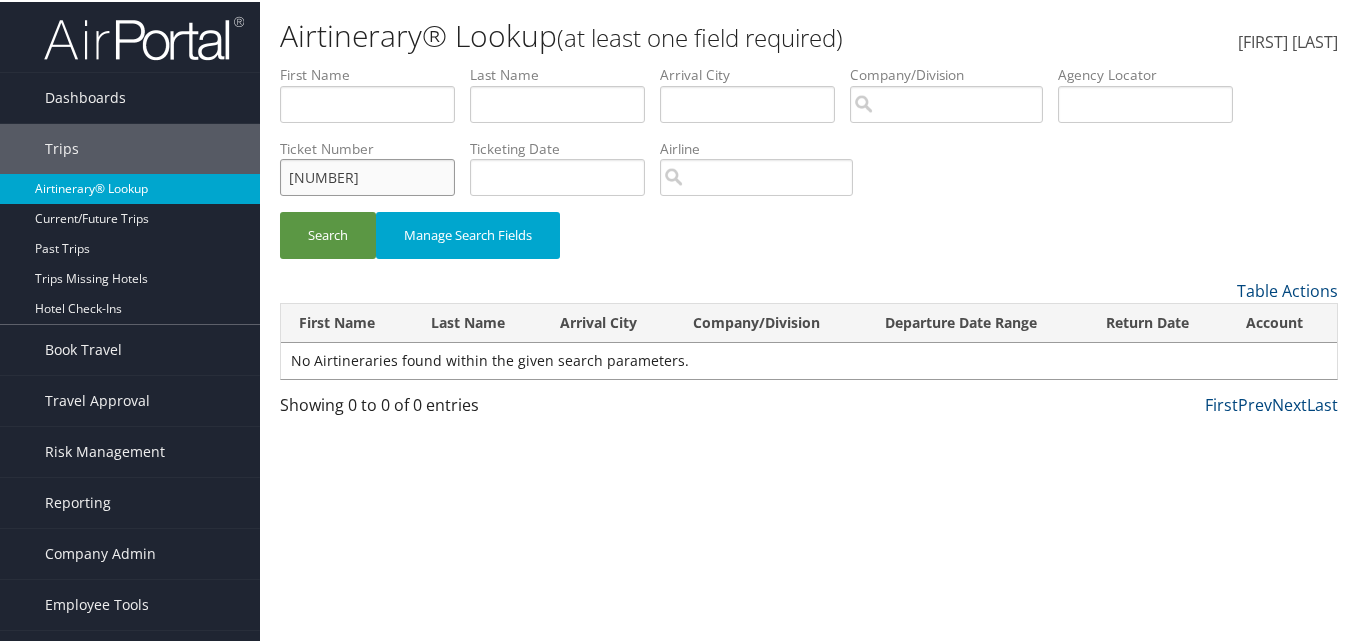 drag, startPoint x: 399, startPoint y: 183, endPoint x: 244, endPoint y: 173, distance: 155.32225 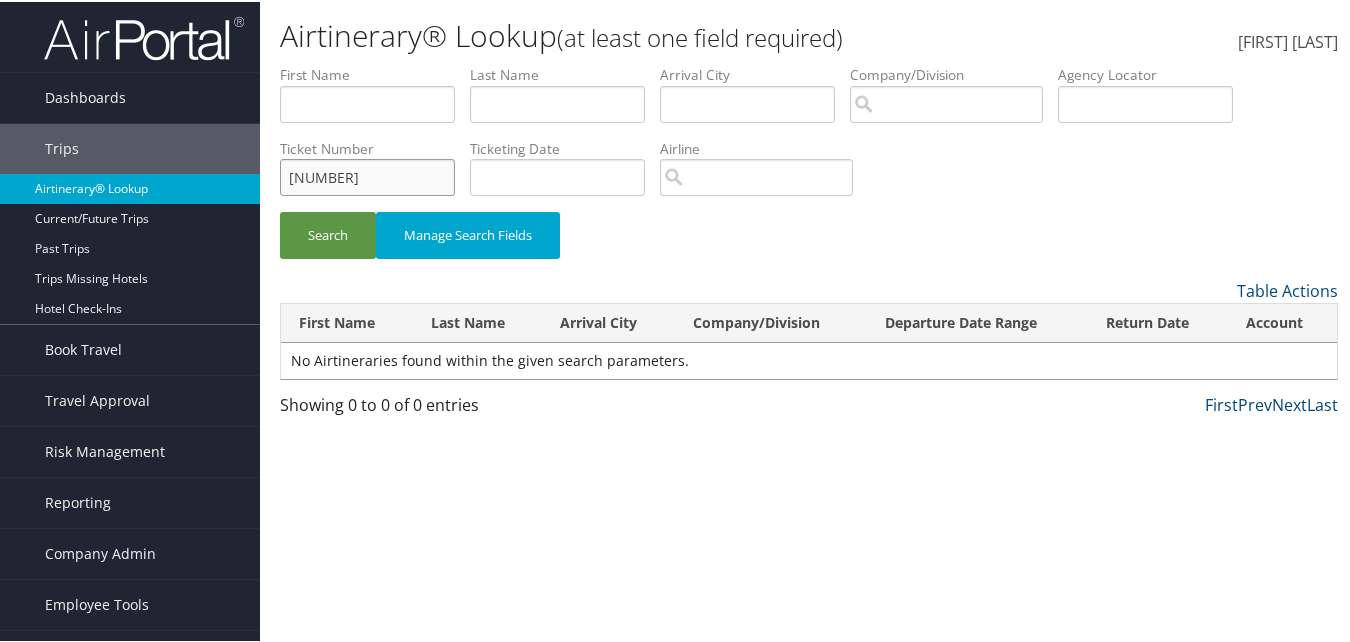 click on "Dashboards AirPortal 360™ (Manager) AirPortal 360™ (Agent) My Travel Dashboard   Trips Airtinerary® Lookup Current/Future Trips Past Trips Trips Missing Hotels Hotel Check-ins   Book Travel Agent Booking Request Approval Request (Beta) Book/Manage Online Trips   Travel Approval Pending Trip Approvals Approved Trips Canceled Trips Approvals (Beta)   Risk Management SecurityLogic® Map SecurityLogic® Reporting beta Assistance Requests Travel Alerts Notifications   Reporting Unused Tickets Savings Tracker Value Scorecard Virtual Pay Lookup Domo Prime Analytics   Company Admin Company Information Configure Approval Types (Beta) People Users (Beta) Vendor Contracts Travel Agency Contacts Help Desk Travel Policy Forms Of Payment Service Fees  Reporting Fields (Beta) Report Settings Technology Settings Airtinerary® Settings Virtual Pay Settings Notes" at bounding box center [679, 321] 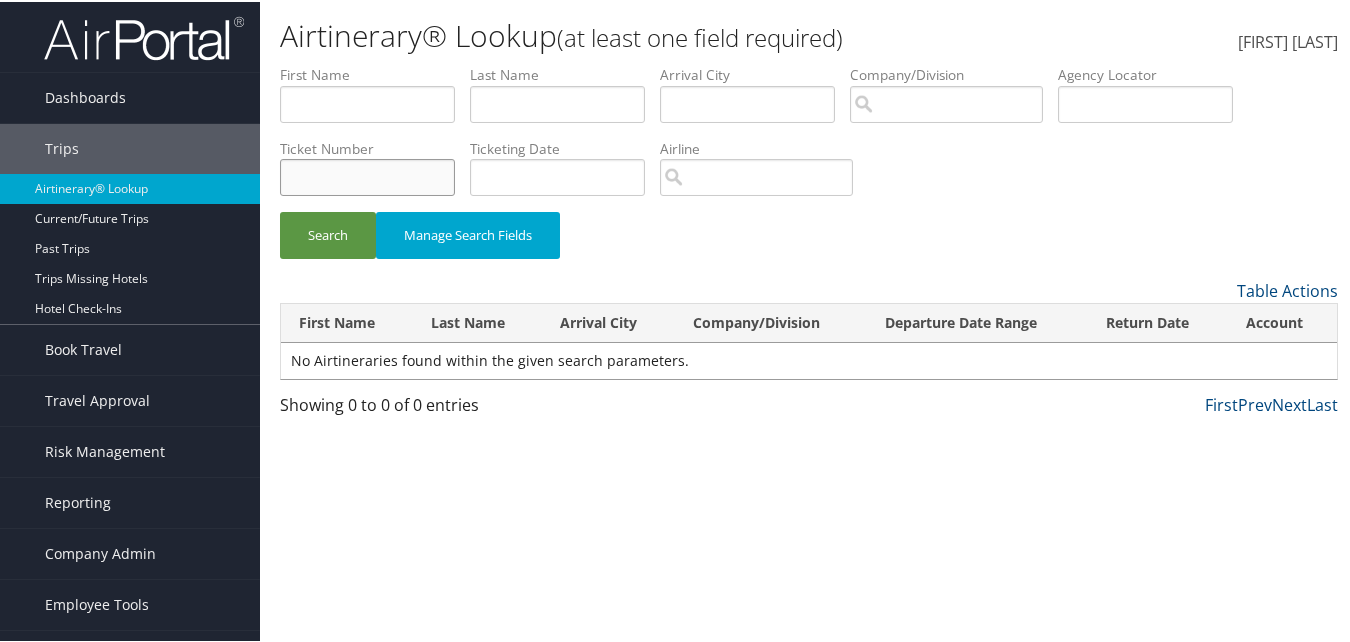 click at bounding box center (367, 175) 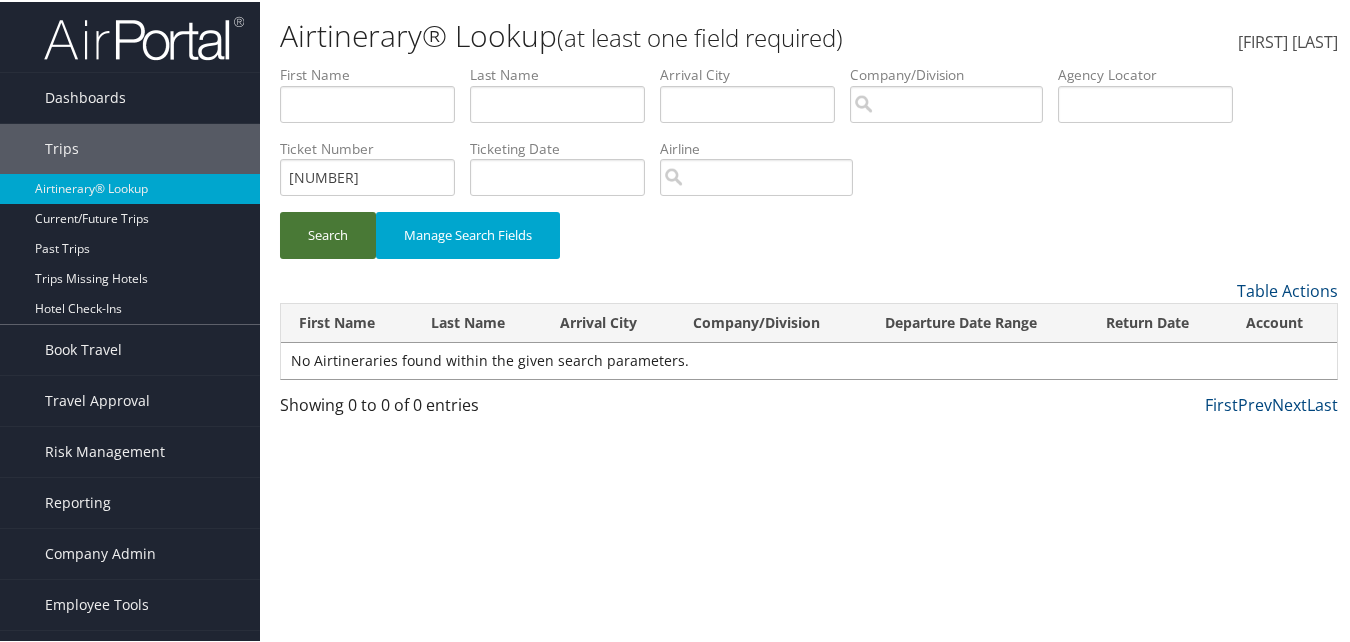 click on "Search" at bounding box center (328, 233) 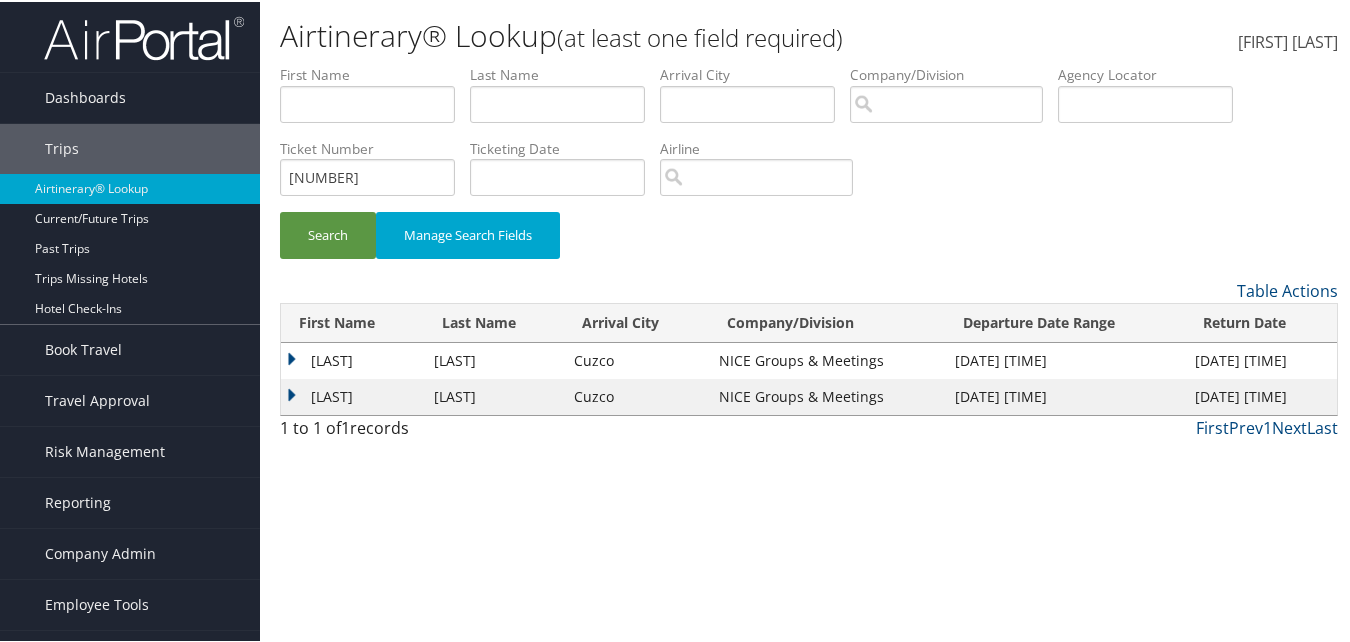 click on "HARSHIT" at bounding box center (352, 359) 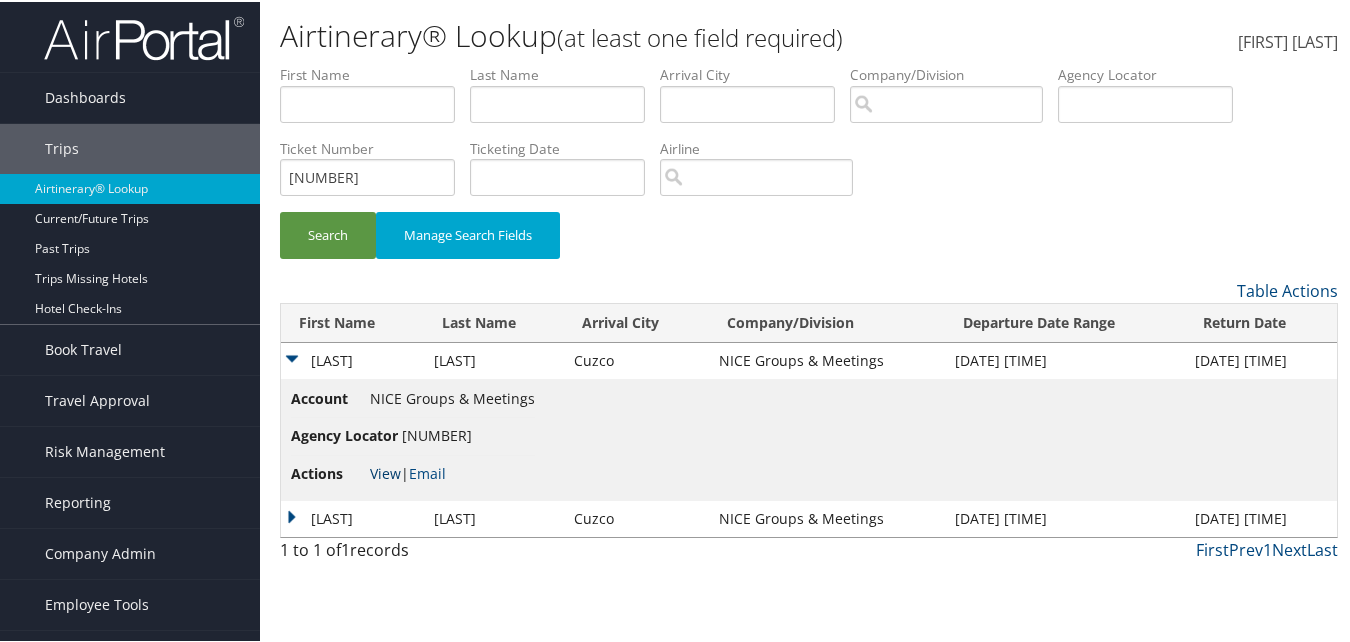 click on "View" at bounding box center [385, 471] 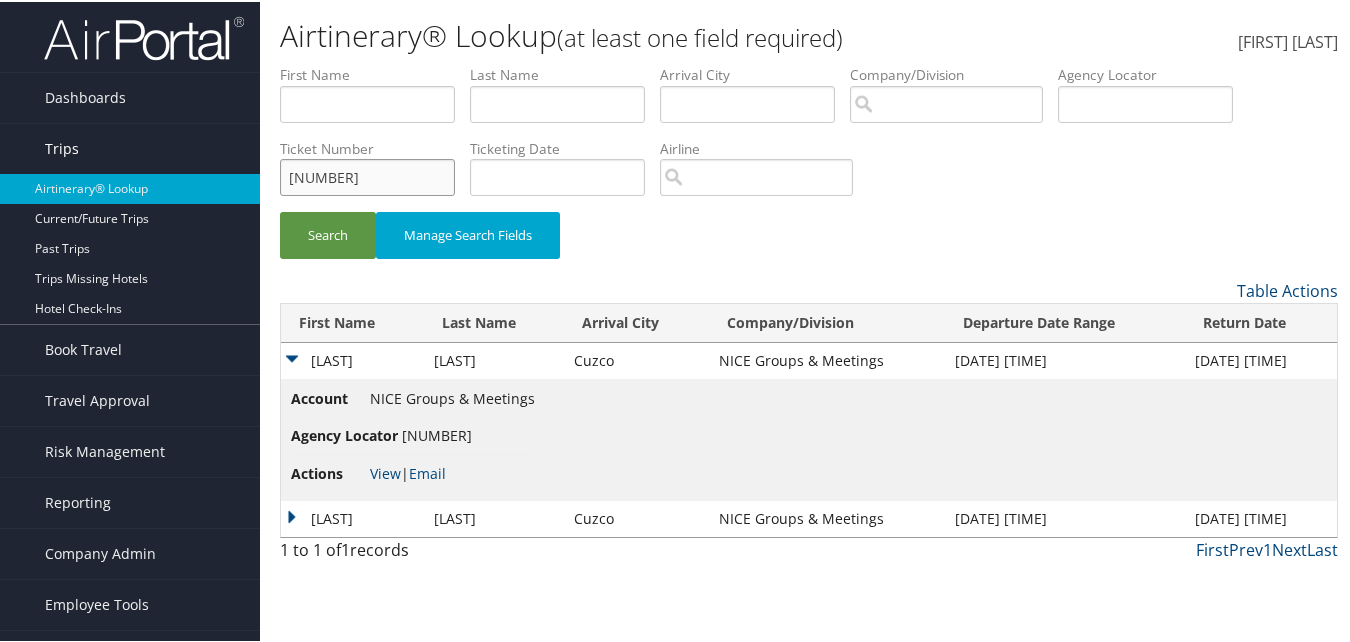 drag, startPoint x: 394, startPoint y: 170, endPoint x: 157, endPoint y: 142, distance: 238.64827 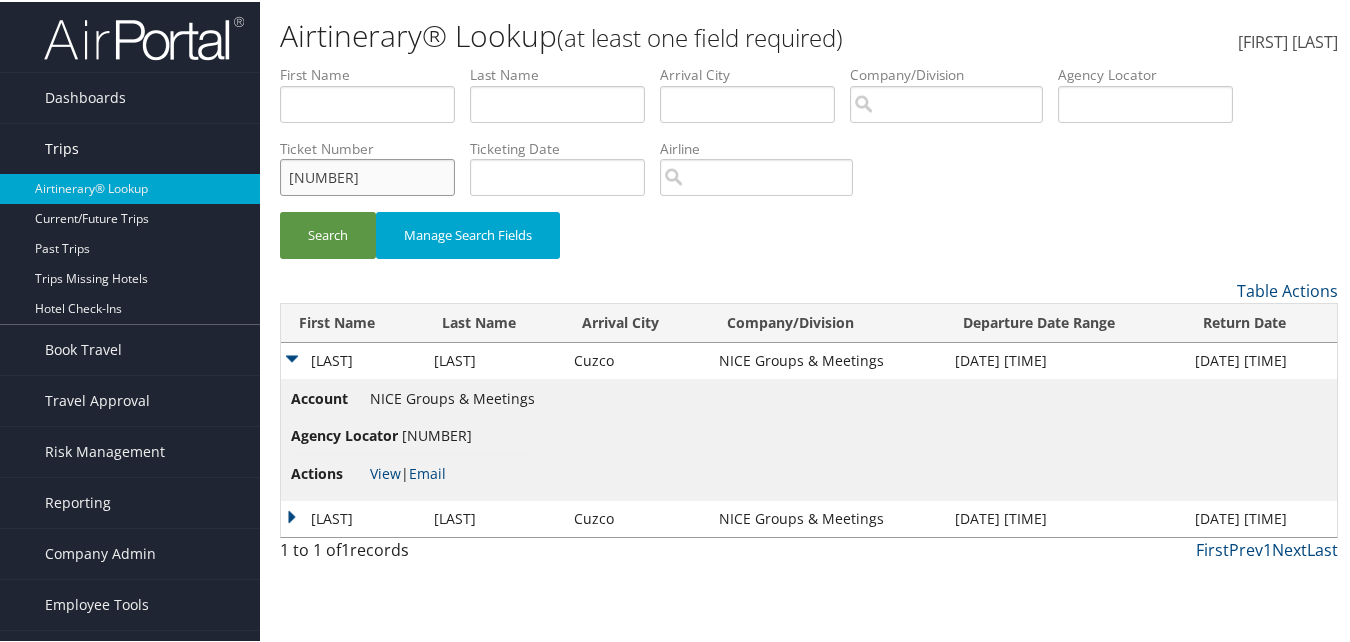 paste on "1347232370219" 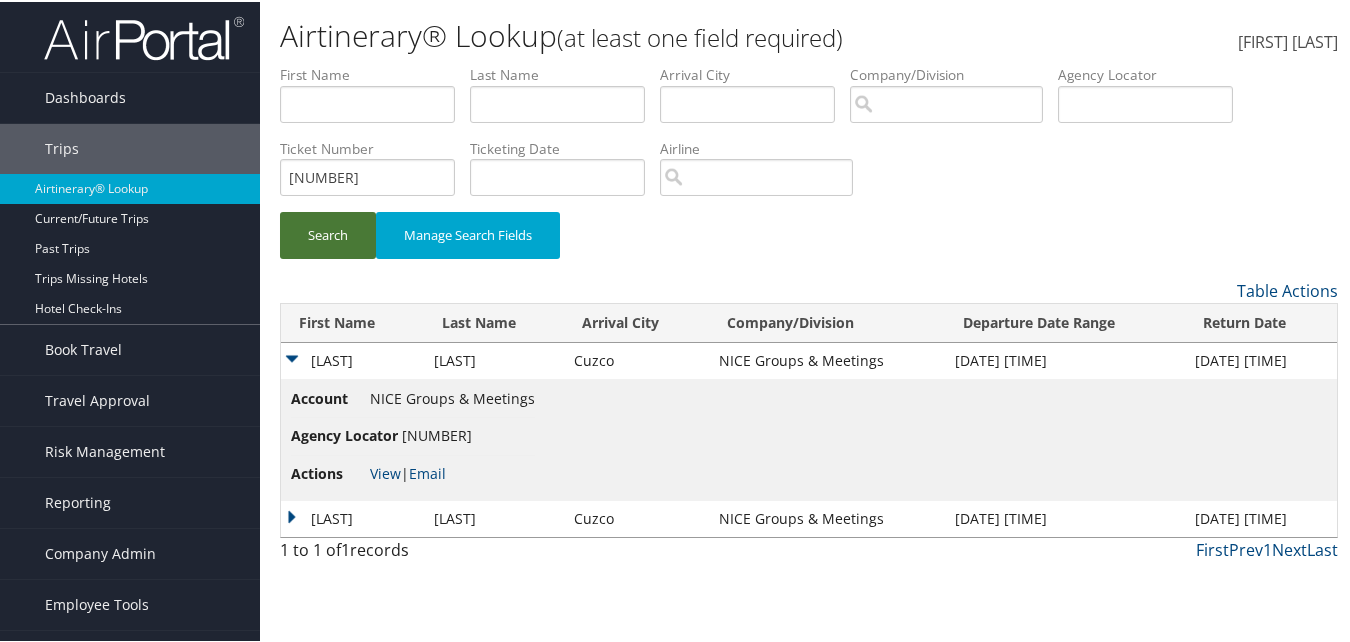 click on "Search" at bounding box center (328, 233) 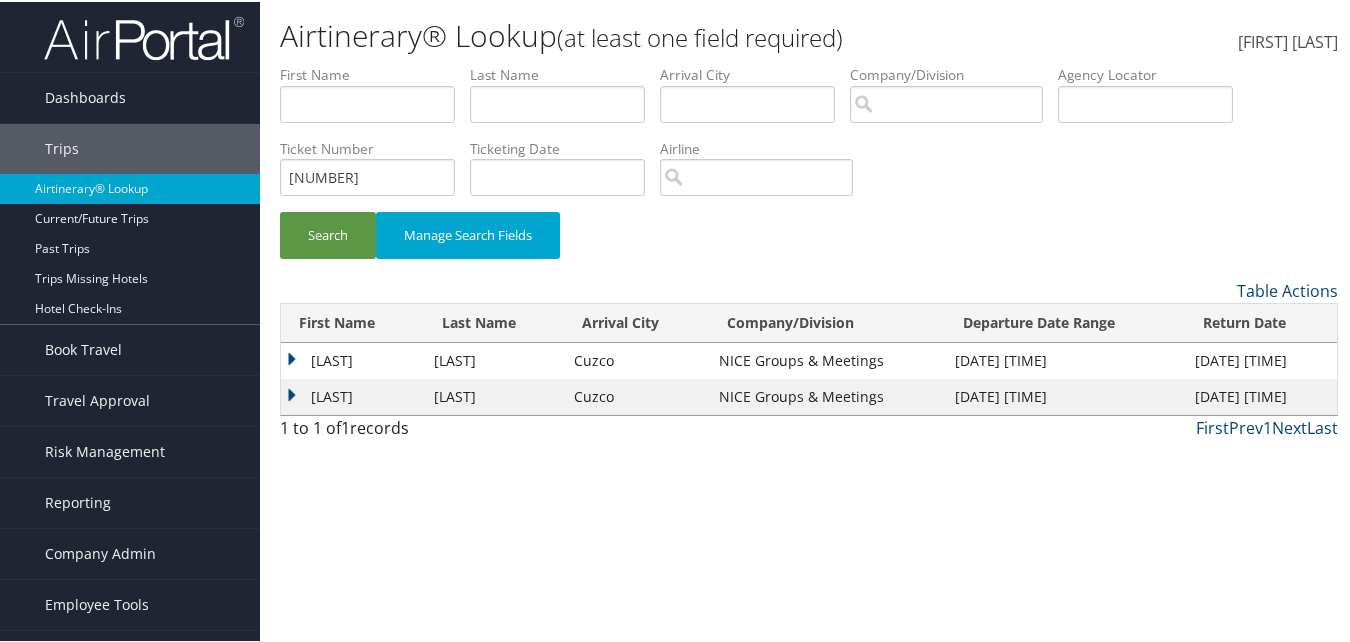 click on "HARSHIT" at bounding box center [352, 359] 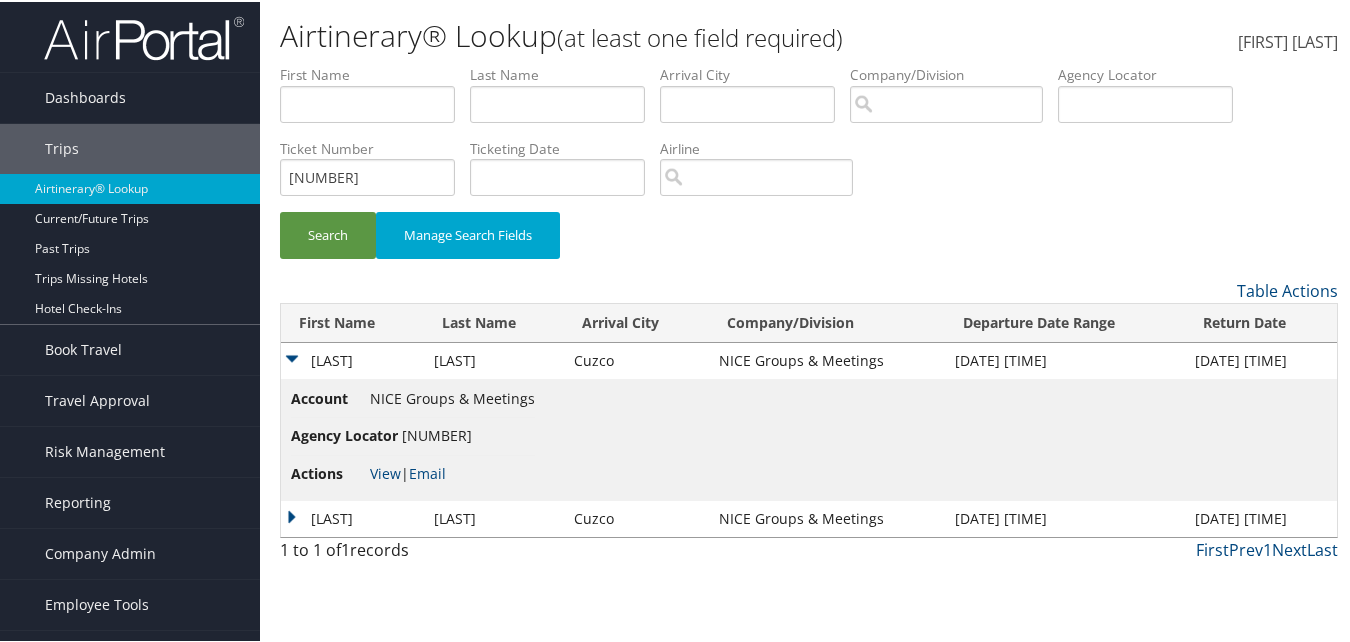 click on "HARSHIT" at bounding box center [352, 359] 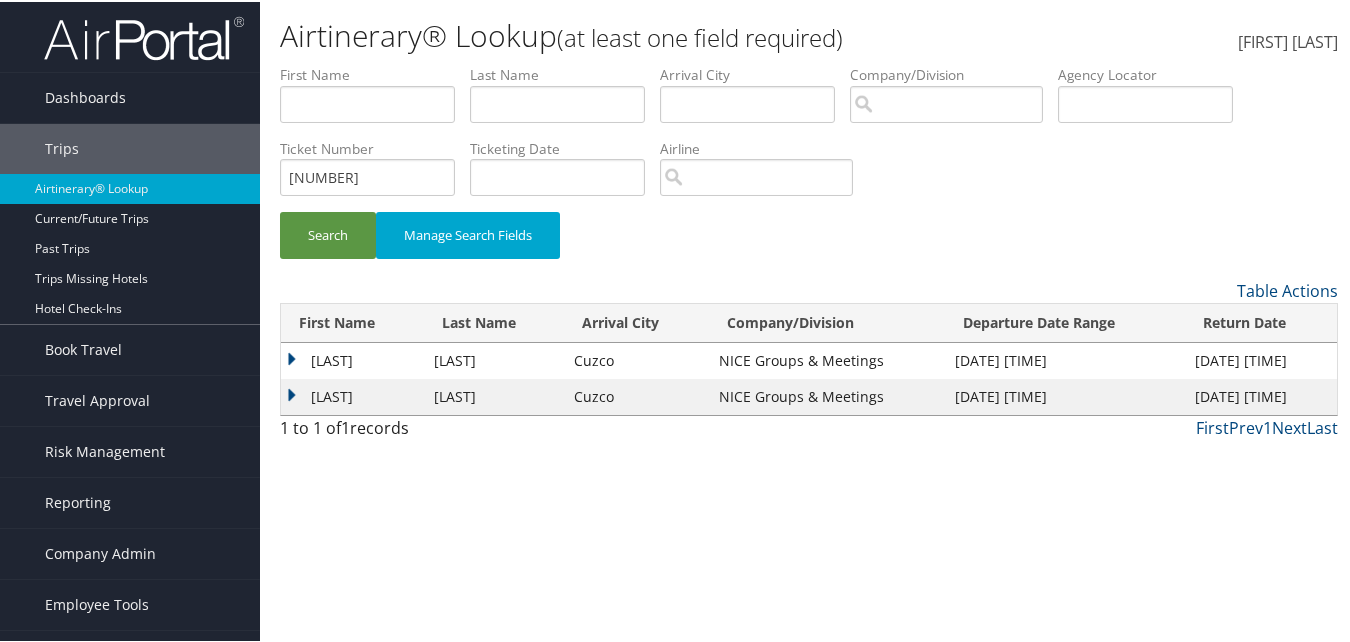 click on "ANKITA" at bounding box center [352, 395] 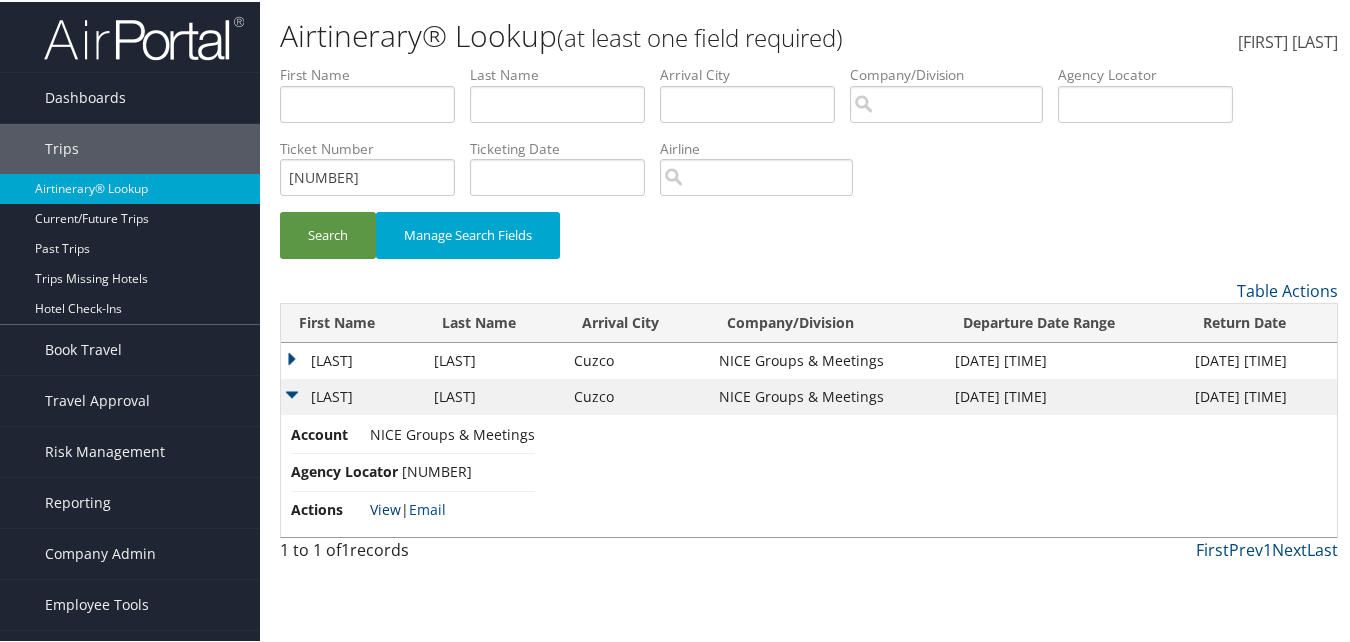 click on "View" at bounding box center [385, 507] 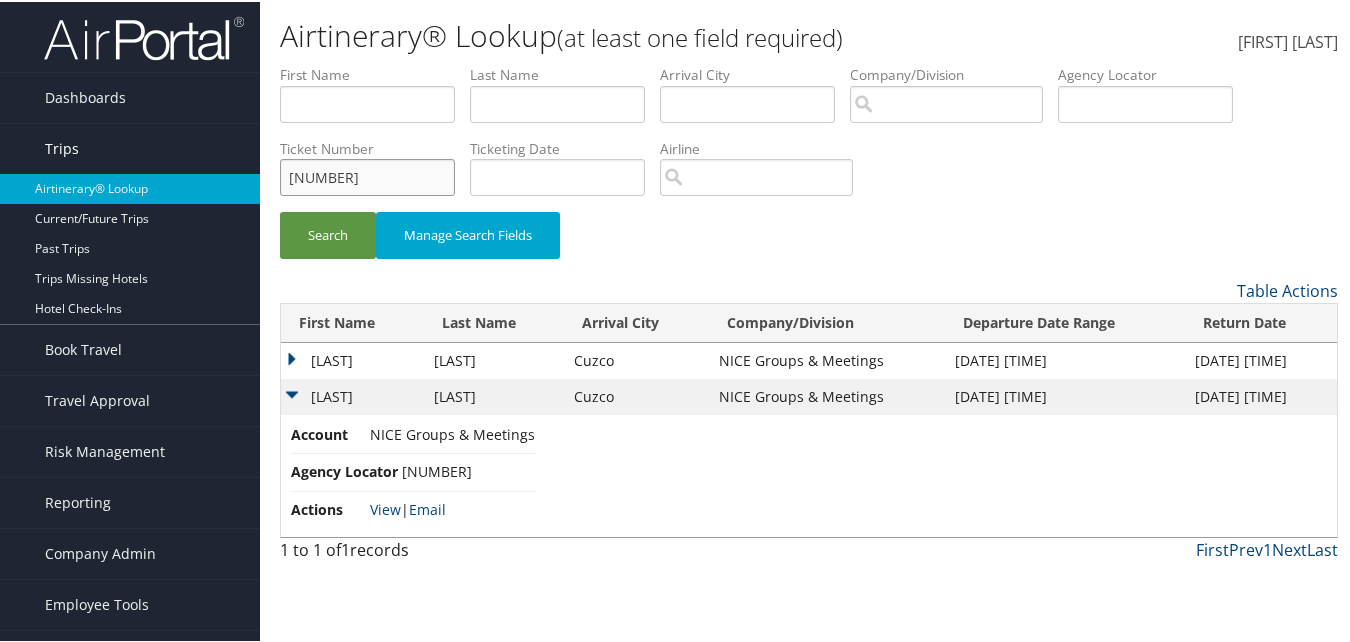 drag, startPoint x: 235, startPoint y: 152, endPoint x: 176, endPoint y: 140, distance: 60.207973 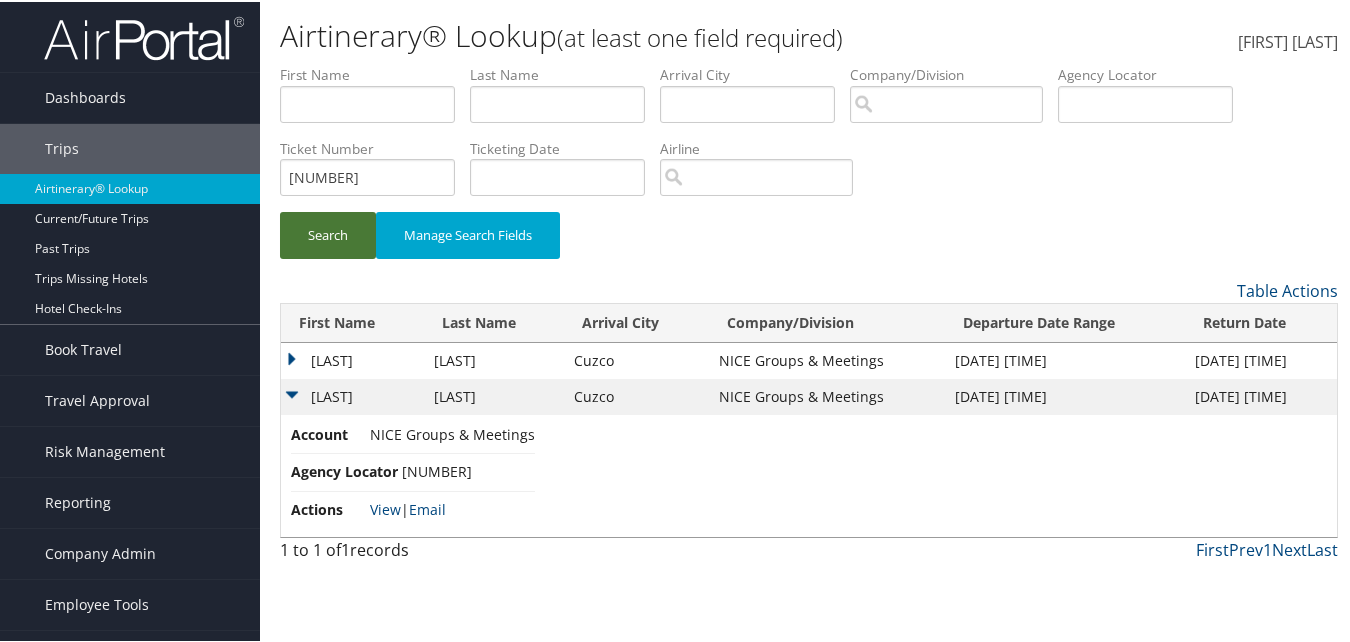 click on "Search" at bounding box center (328, 233) 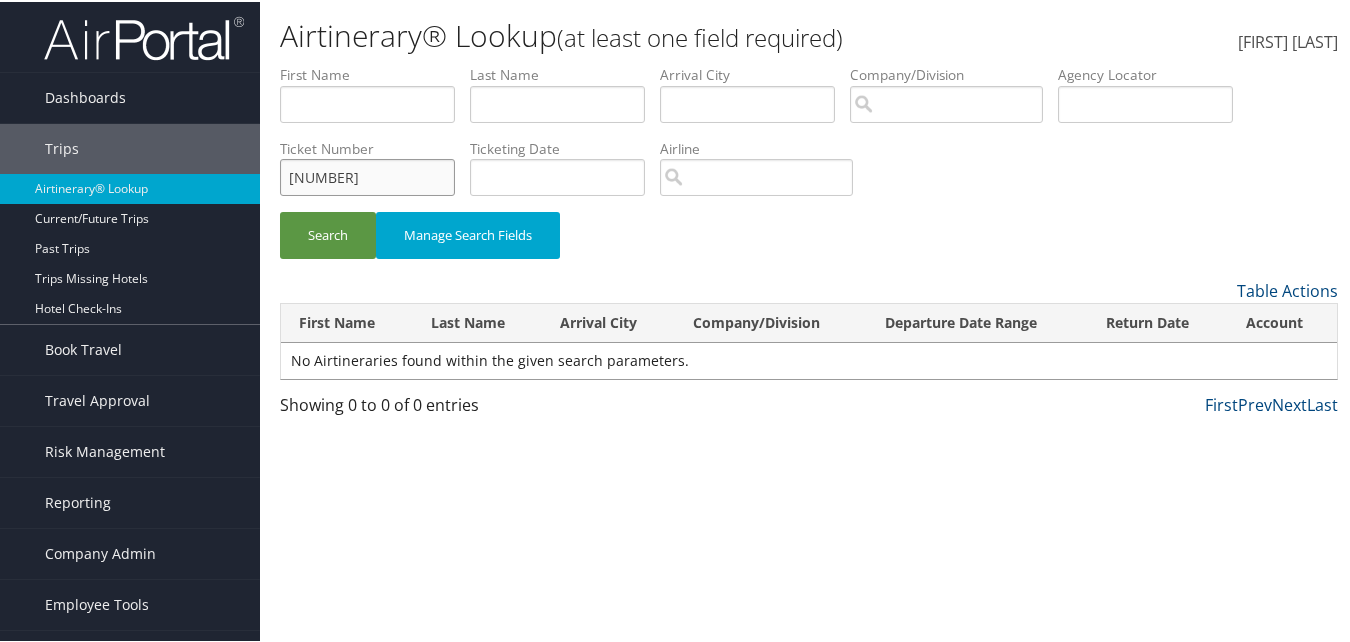 click on "457309740321" at bounding box center (367, 175) 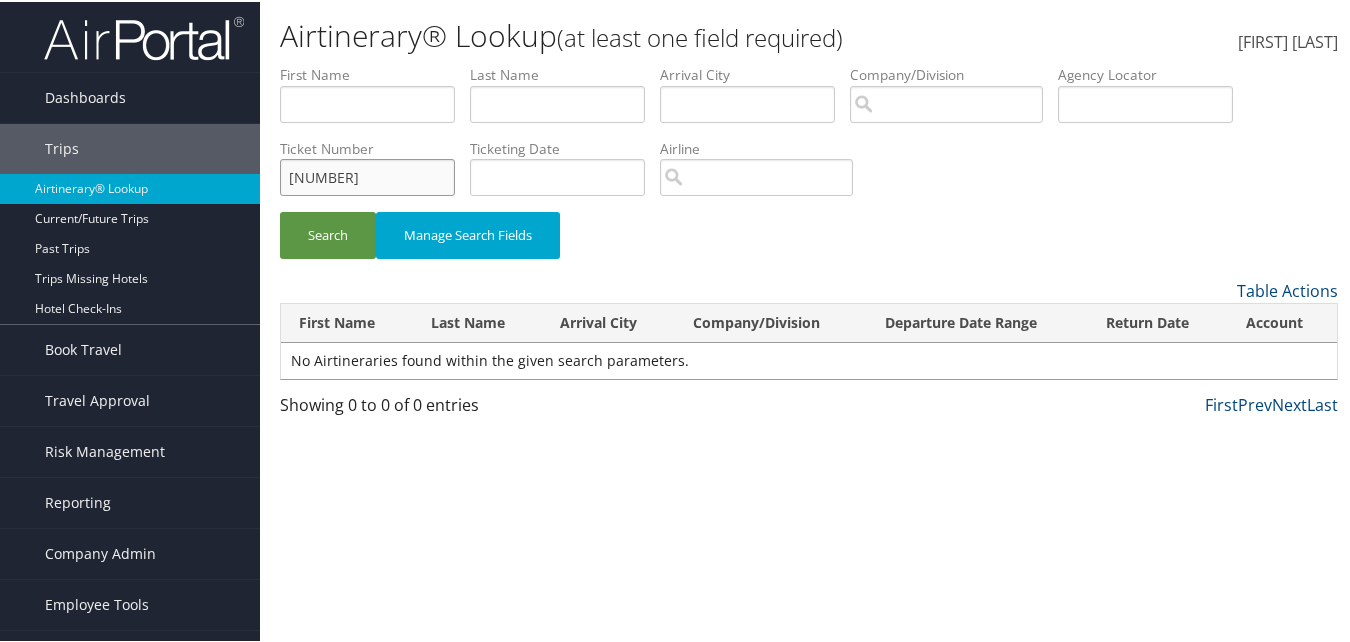 click on "Search" at bounding box center (328, 233) 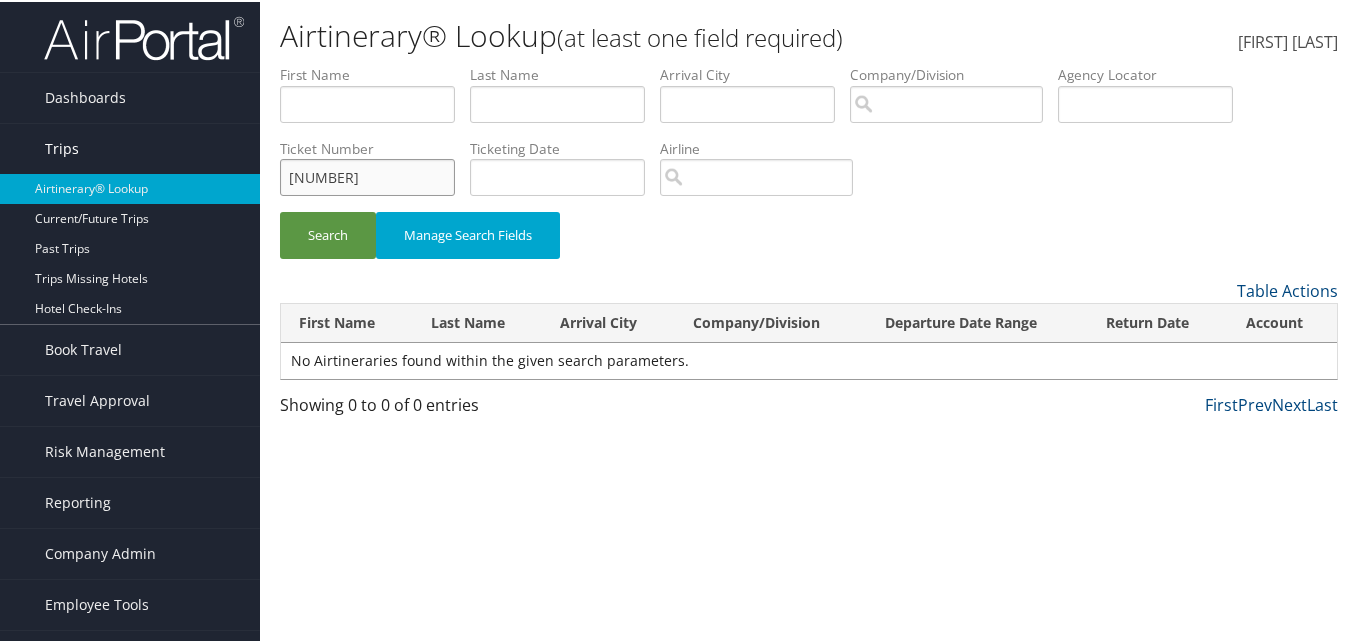 drag, startPoint x: 408, startPoint y: 179, endPoint x: 111, endPoint y: 144, distance: 299.05518 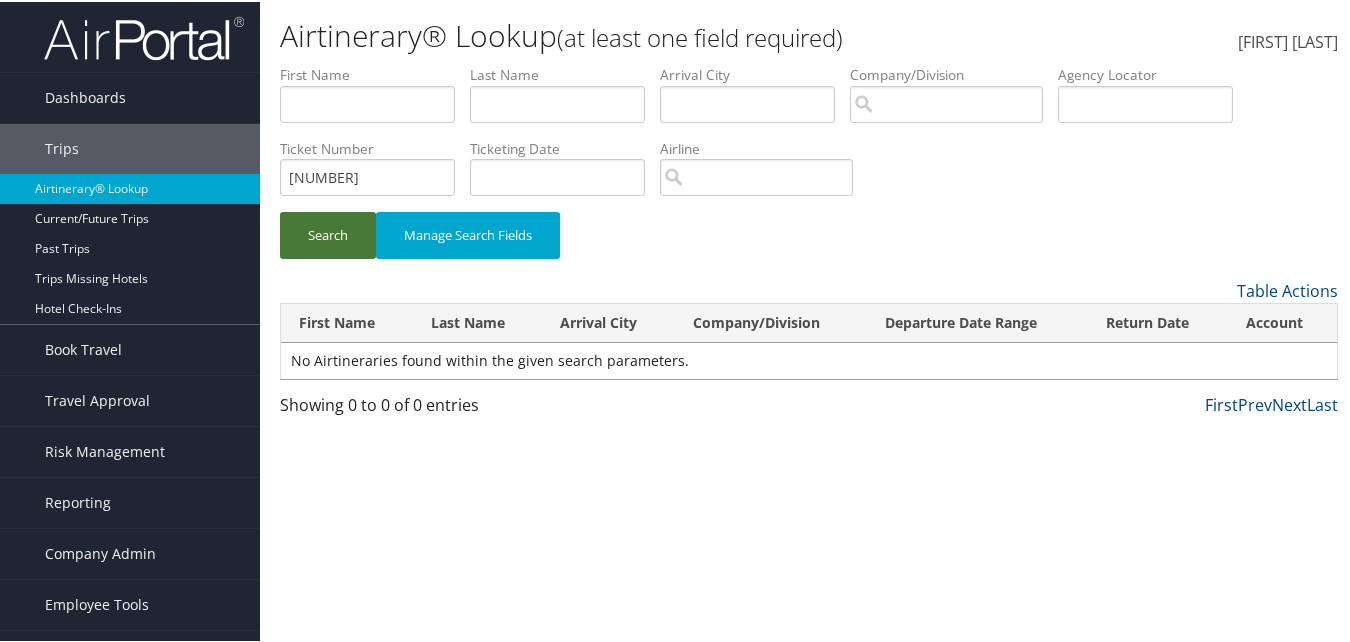 click on "Search" at bounding box center [328, 233] 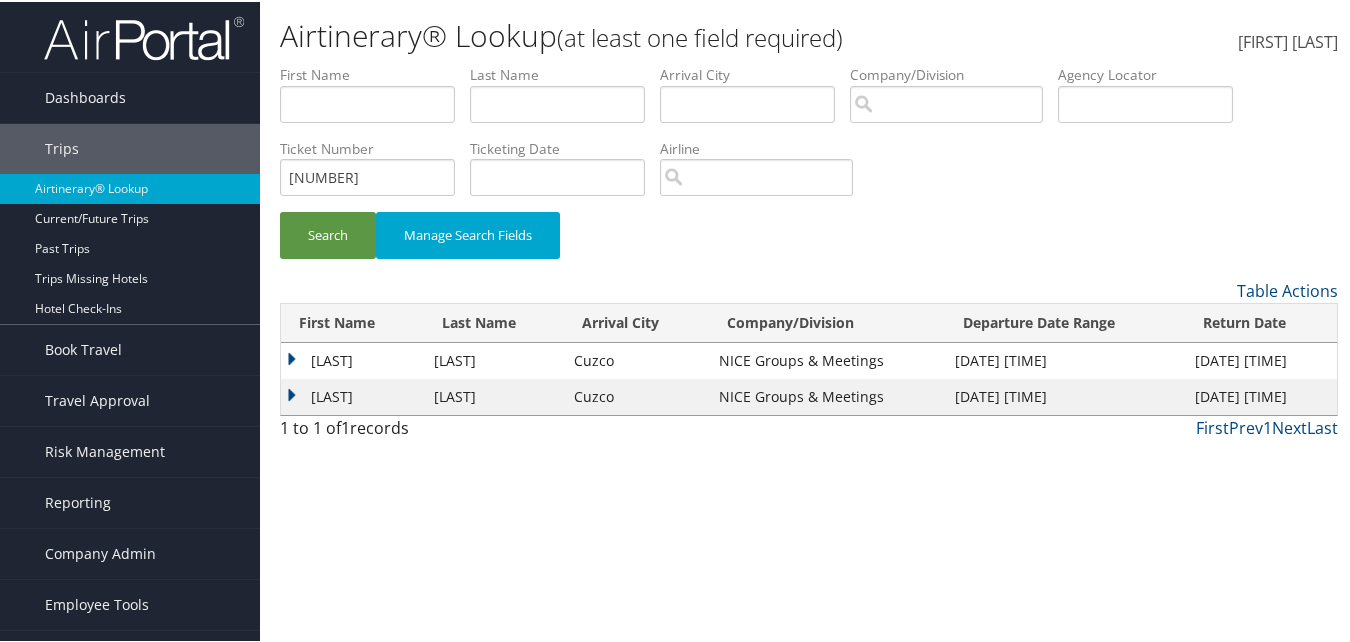 click on "HARSHIT" at bounding box center (352, 359) 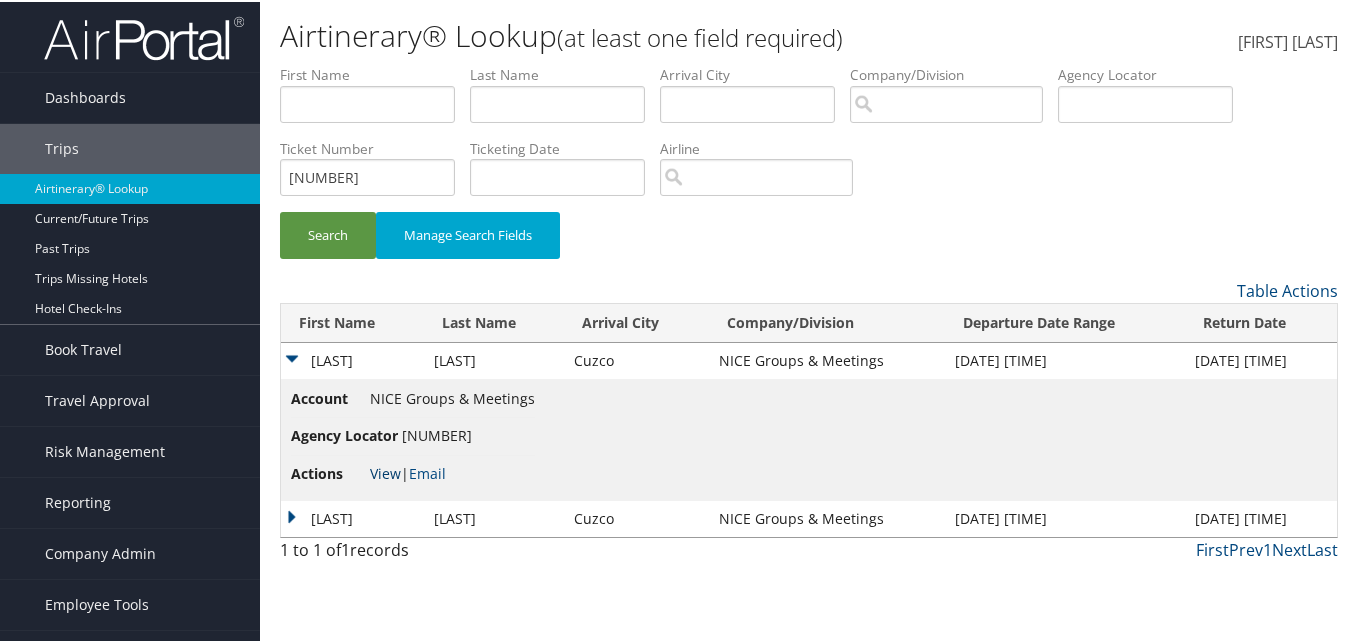 click on "View" at bounding box center (385, 471) 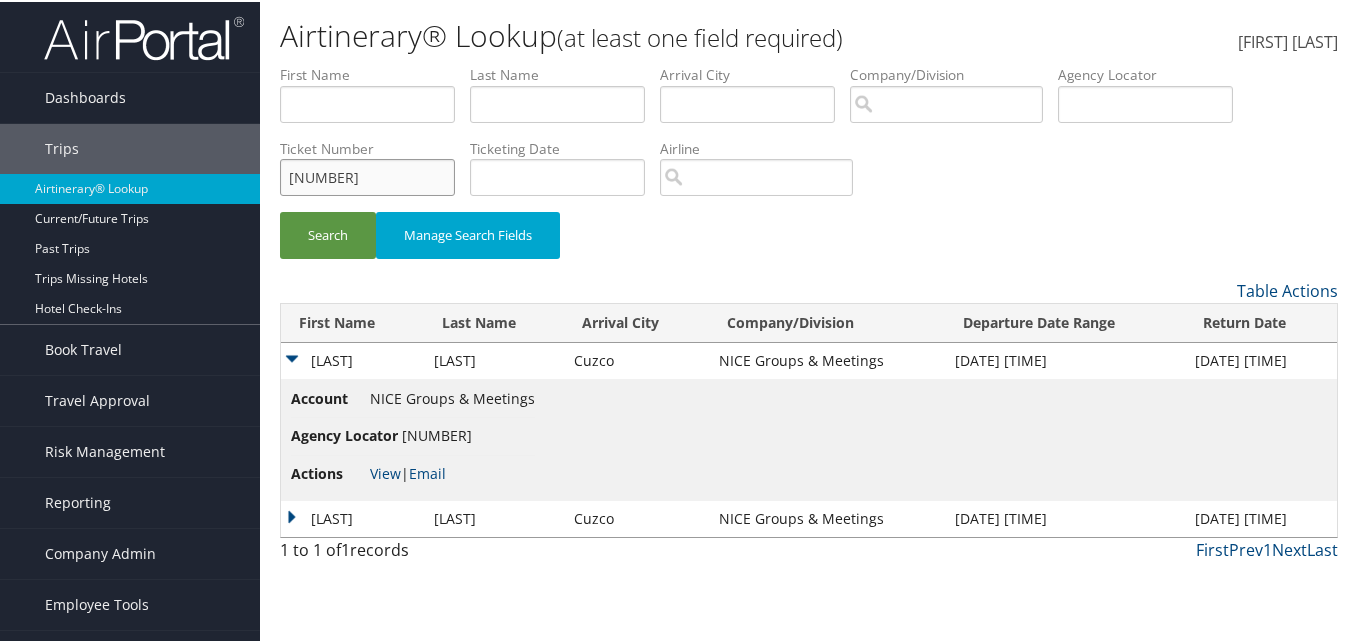click on "0747309740323" at bounding box center [367, 175] 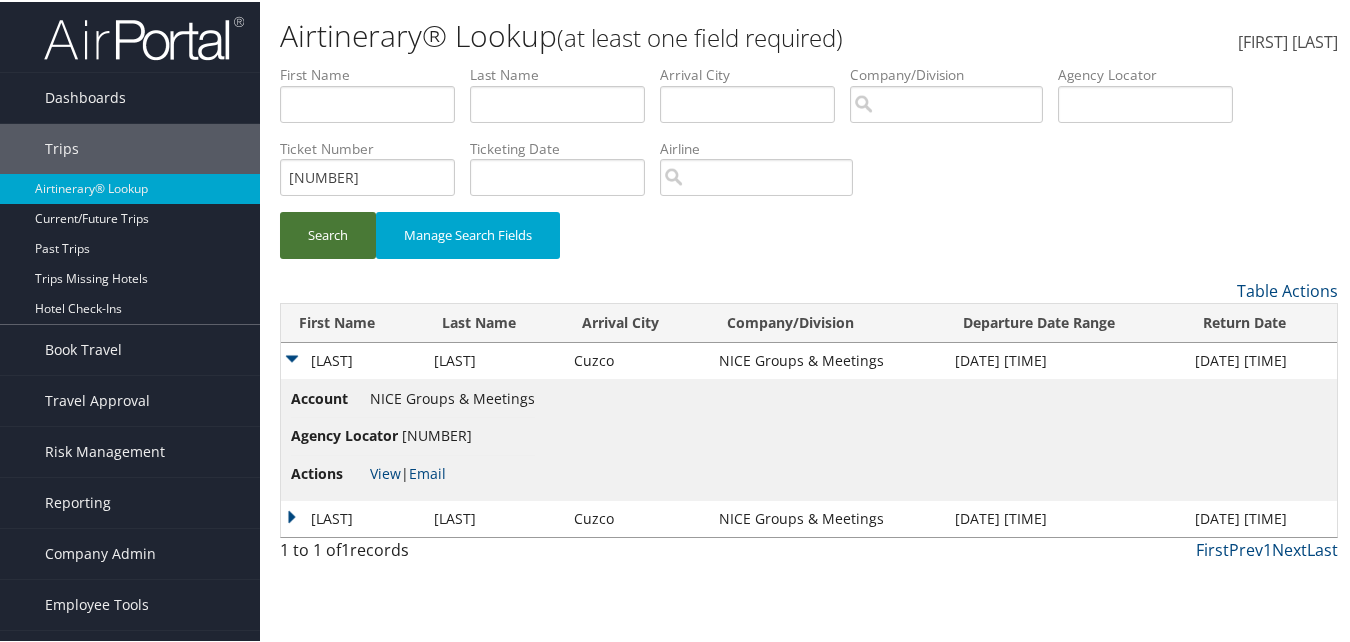 click on "Search" at bounding box center [328, 233] 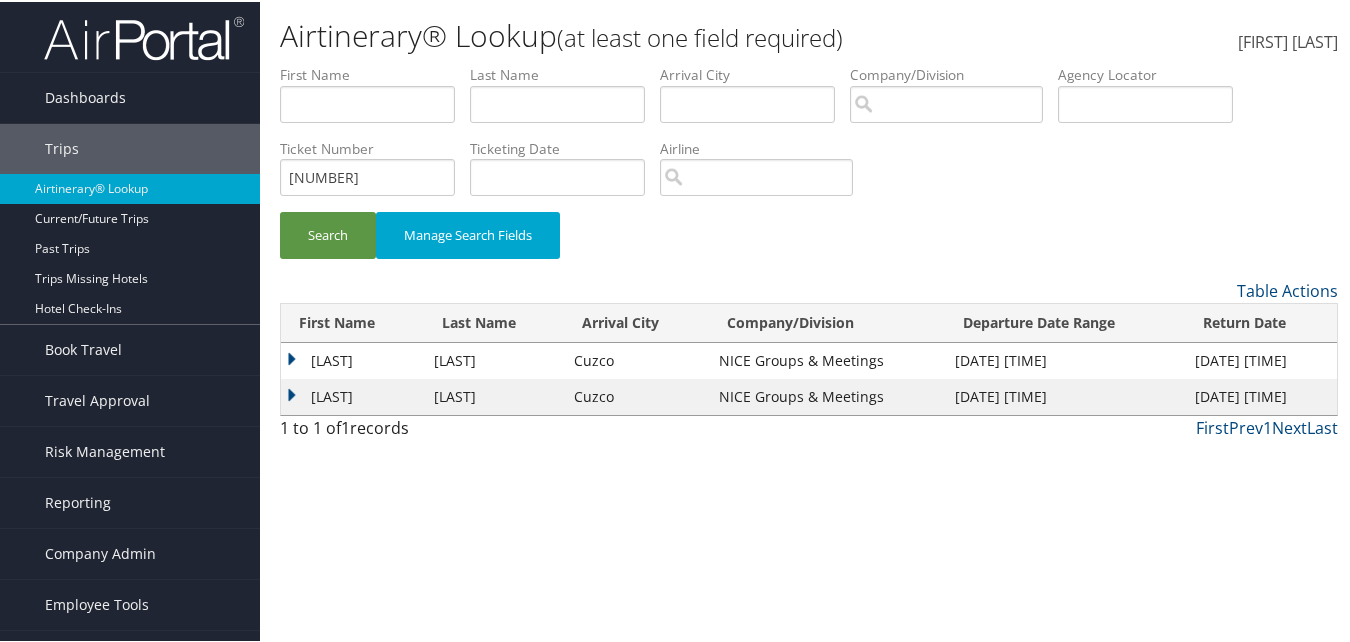 click on "HARSHIT" at bounding box center (352, 359) 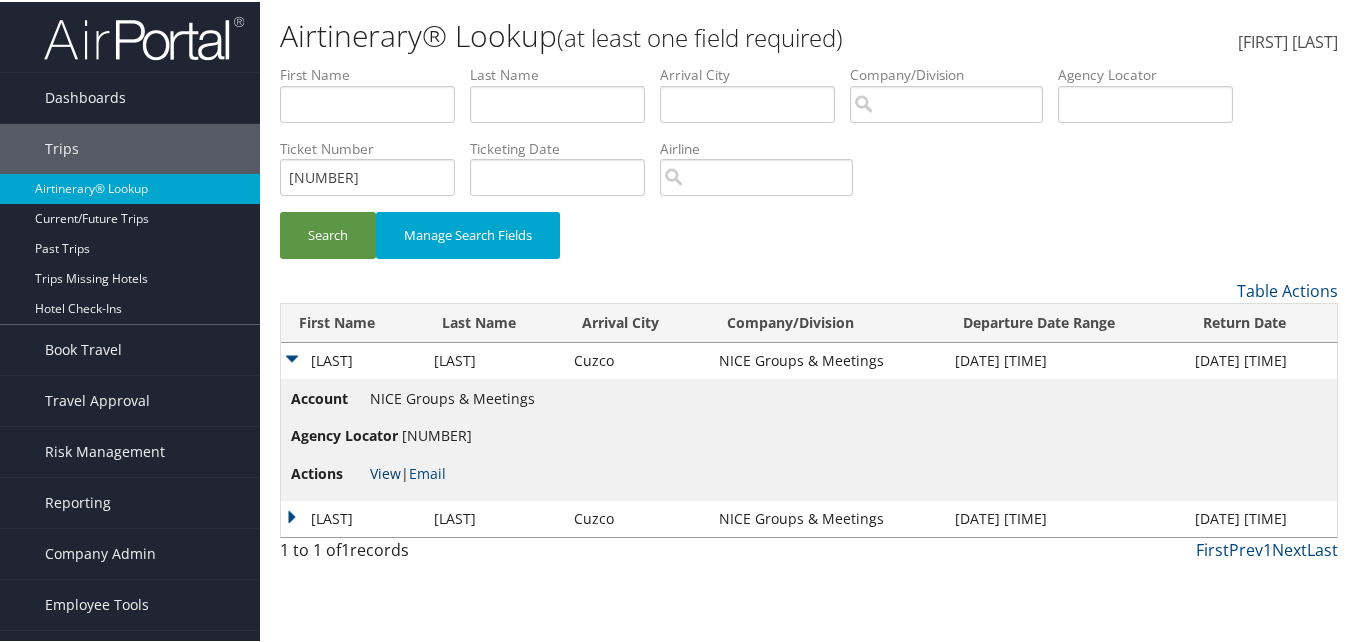 click on "View" at bounding box center [385, 471] 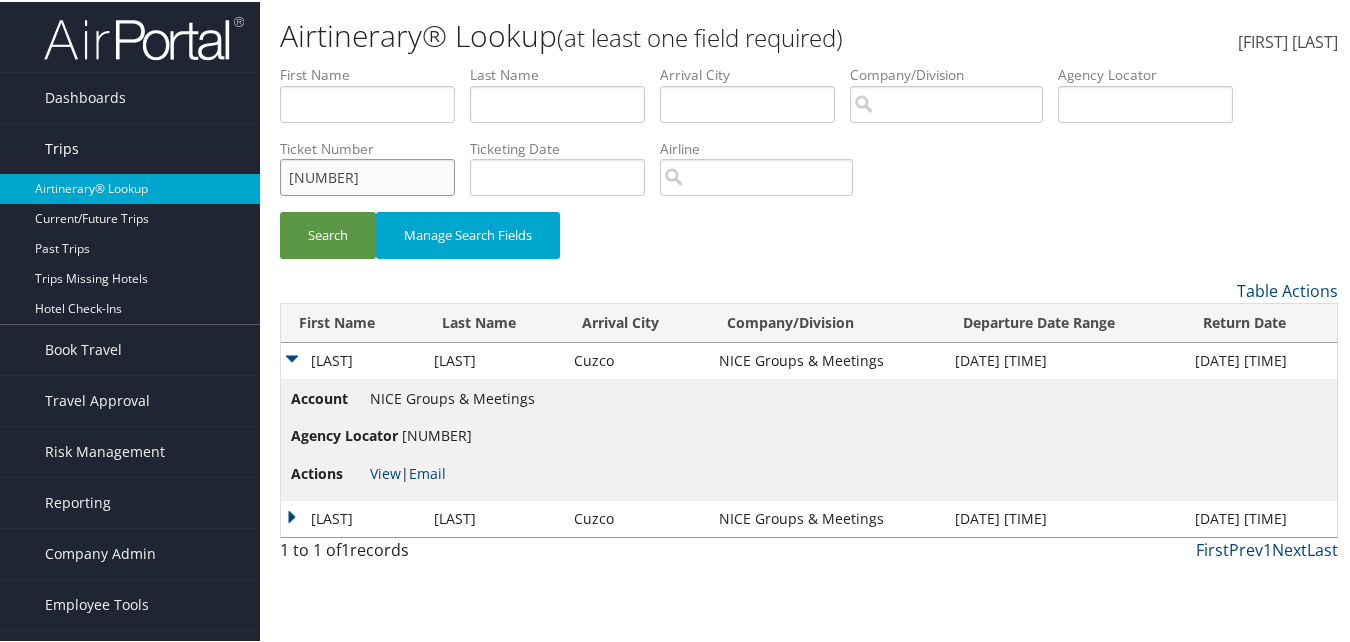 drag, startPoint x: 427, startPoint y: 174, endPoint x: 141, endPoint y: 136, distance: 288.51343 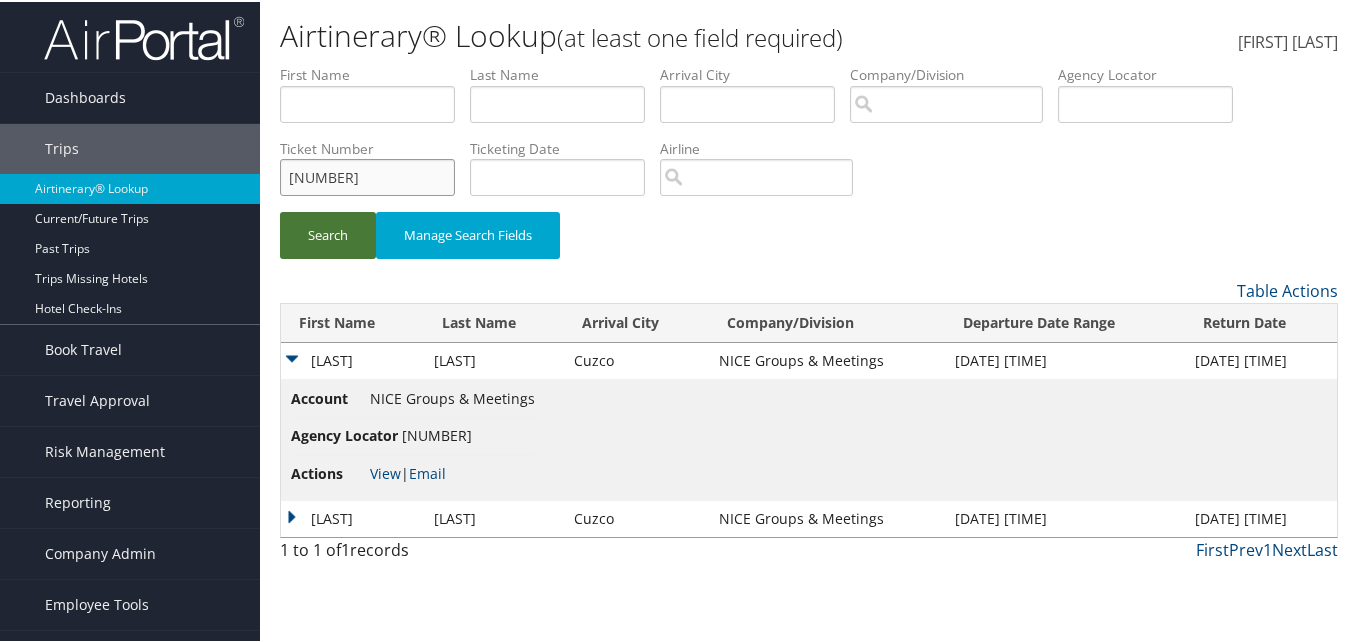 type on "1347232370219" 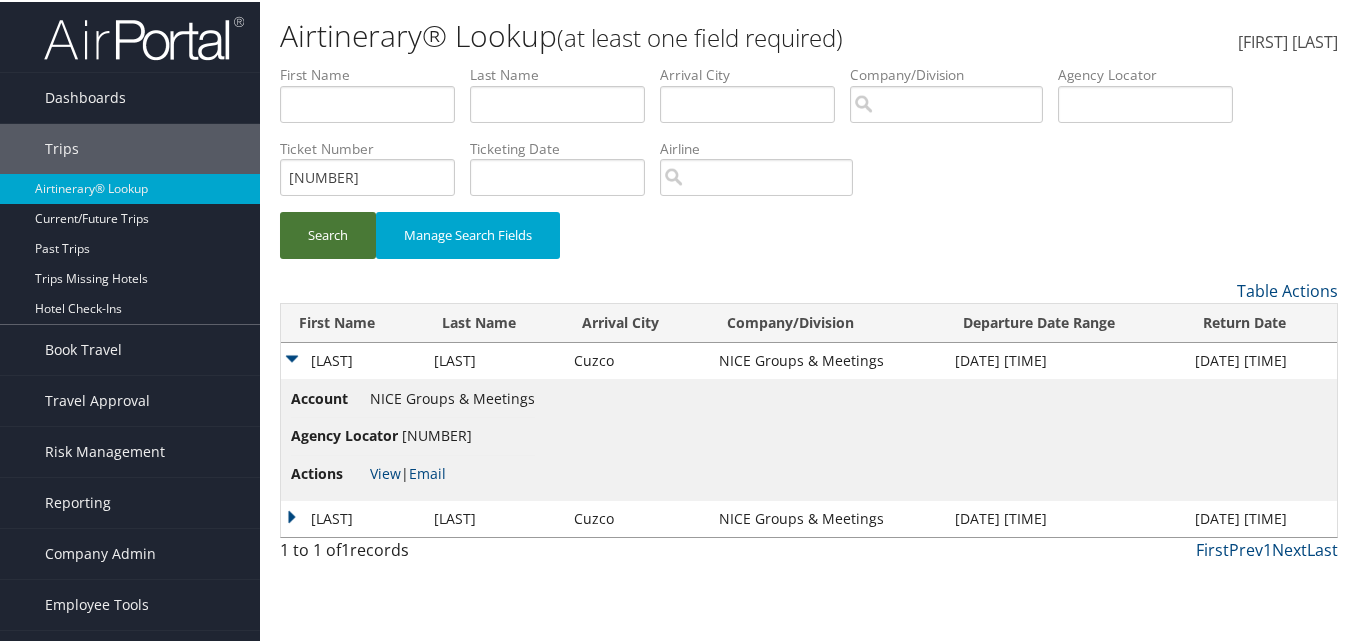 click on "Search" at bounding box center (328, 233) 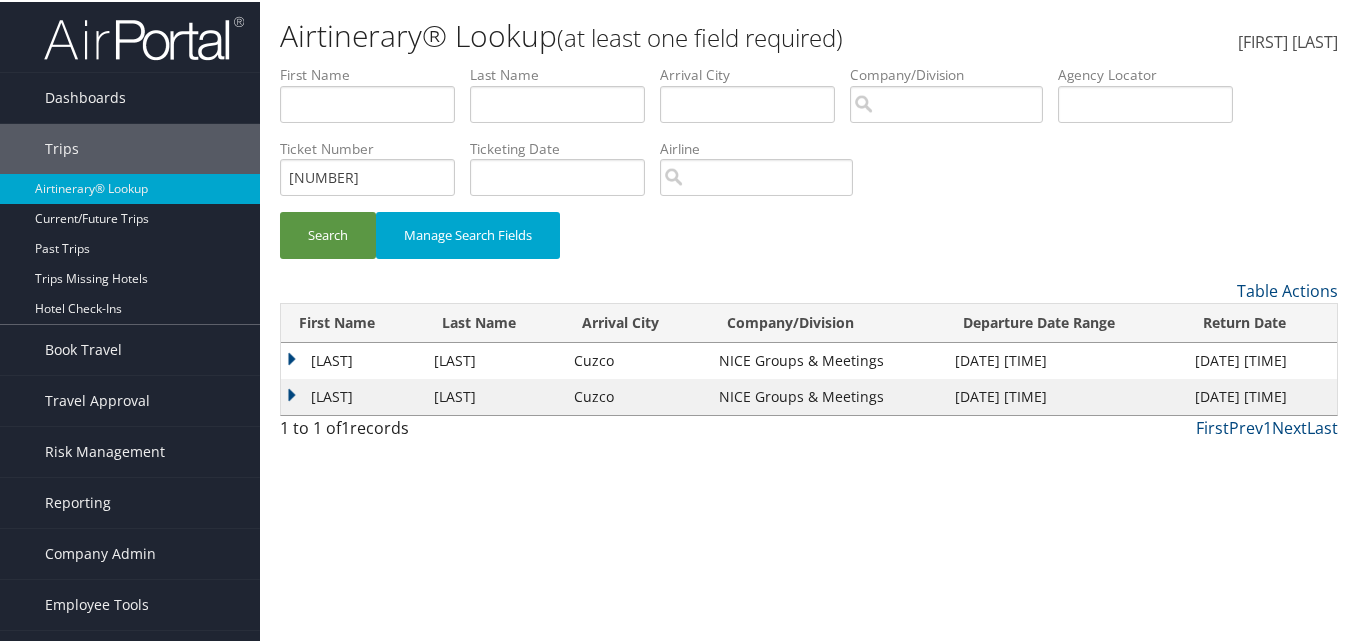 click on "HARSHIT" at bounding box center (352, 359) 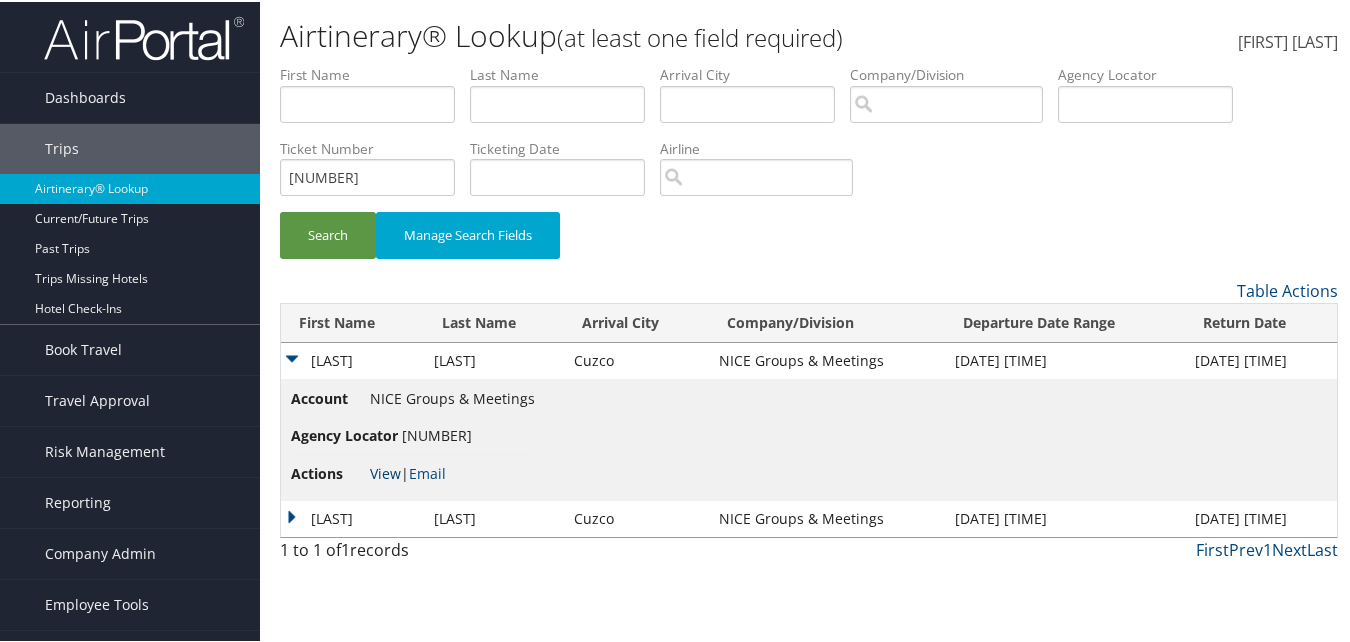 click on "View" at bounding box center (385, 471) 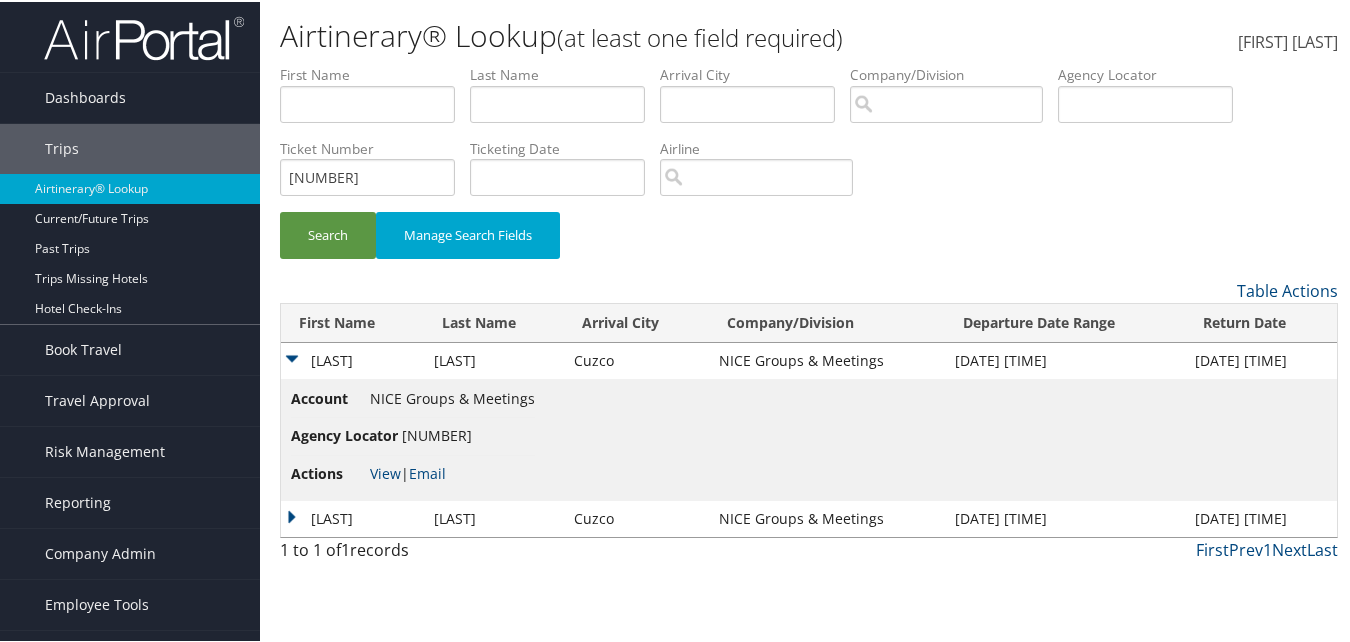 drag, startPoint x: 66, startPoint y: 155, endPoint x: -198, endPoint y: 108, distance: 268.15106 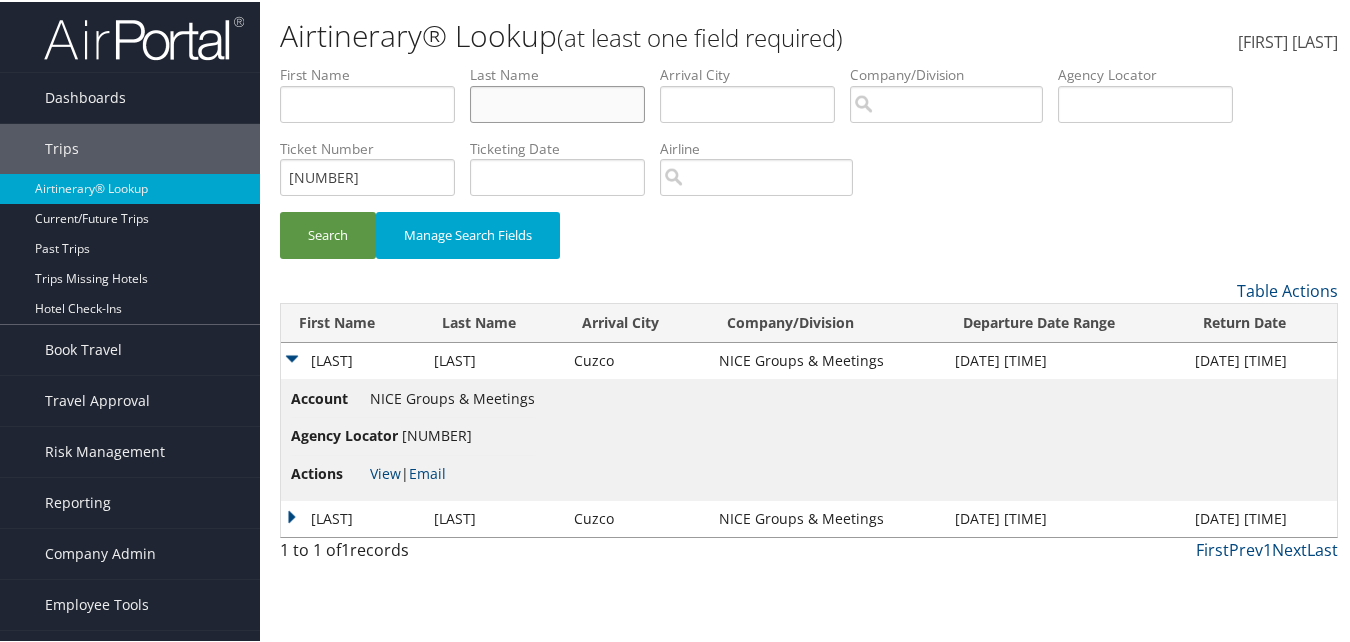 click at bounding box center [557, 102] 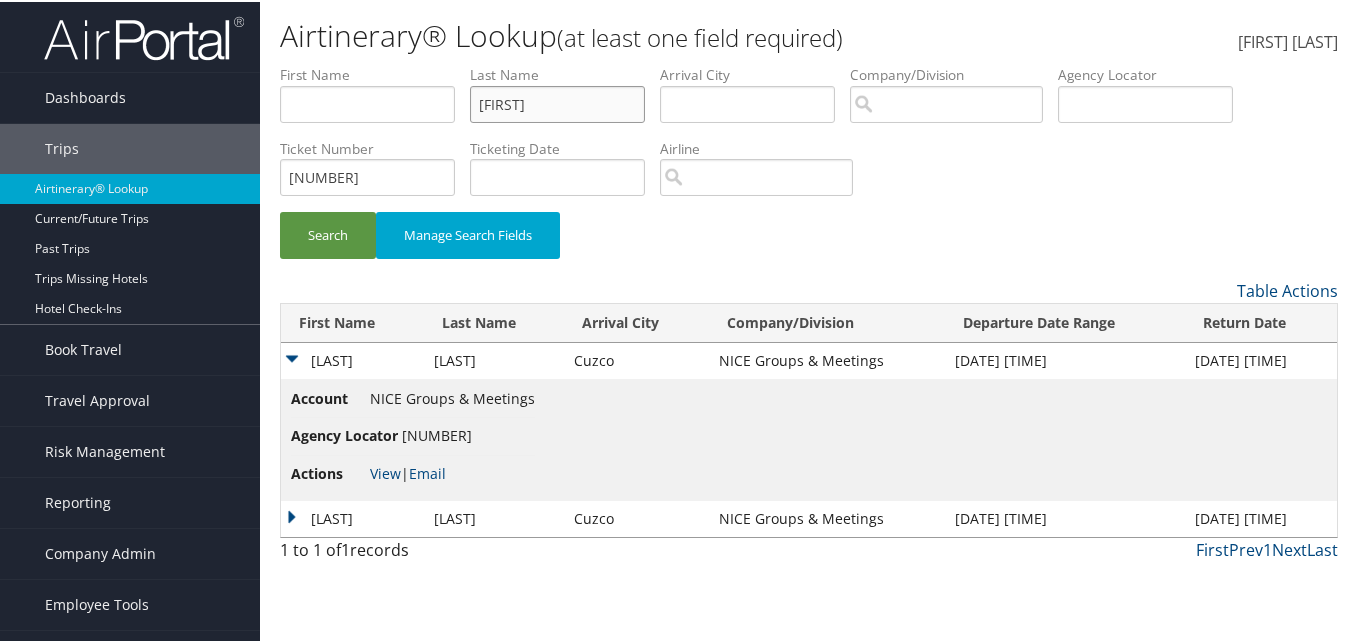 type on "harshit" 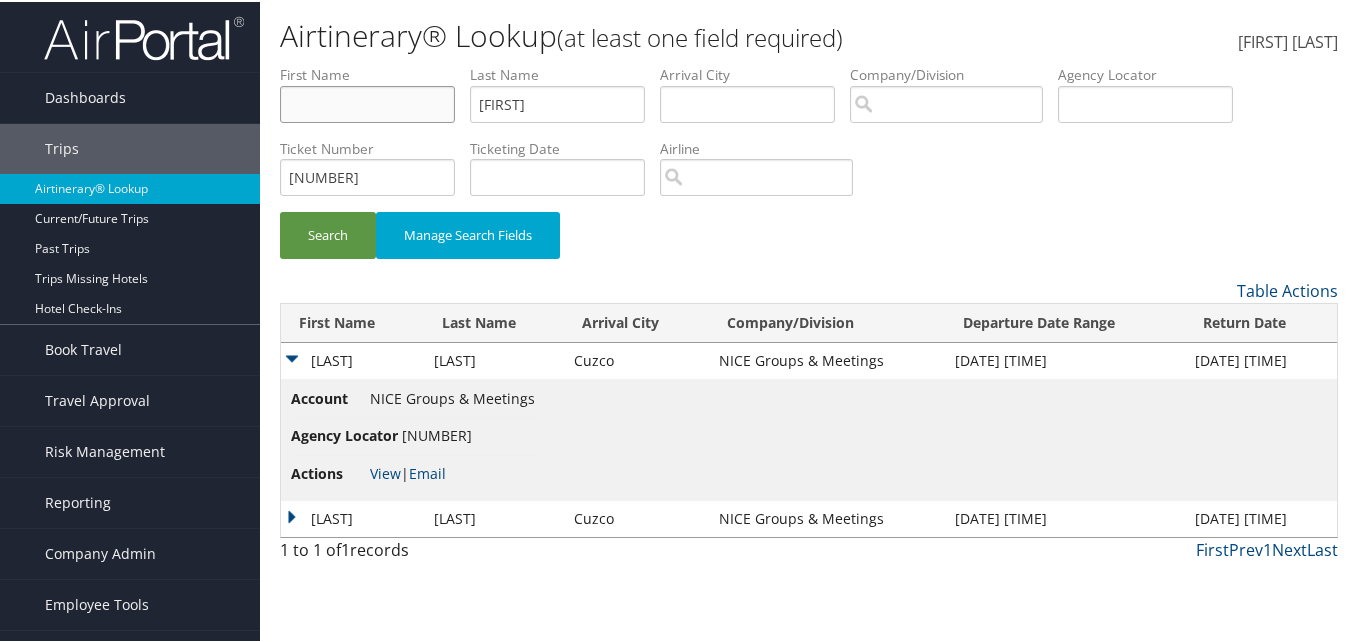 drag, startPoint x: 382, startPoint y: 112, endPoint x: 375, endPoint y: 122, distance: 12.206555 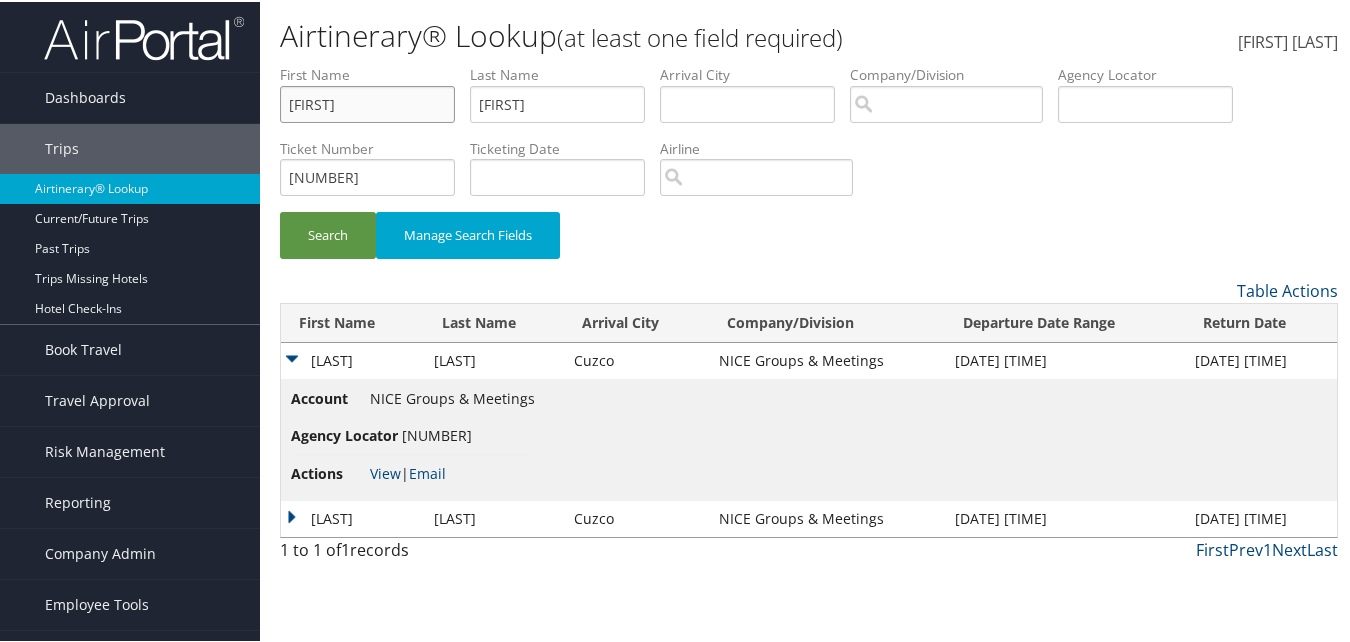 type on "maloo" 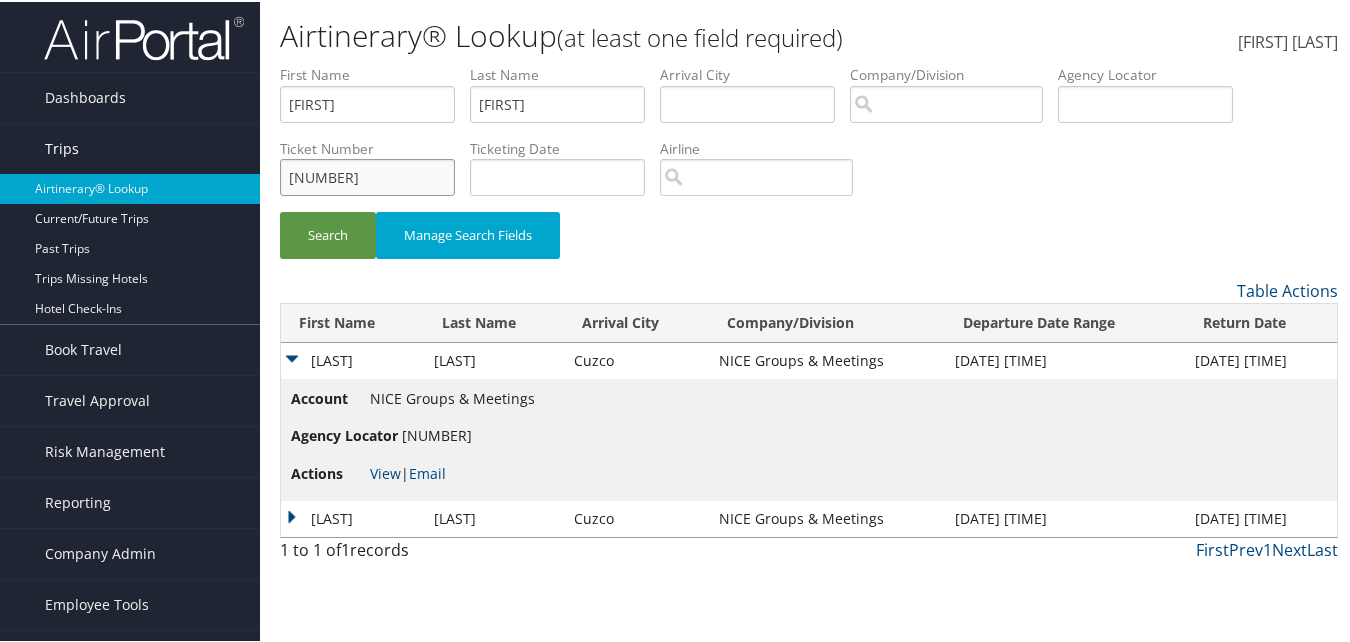 drag, startPoint x: 371, startPoint y: 174, endPoint x: 187, endPoint y: 164, distance: 184.27155 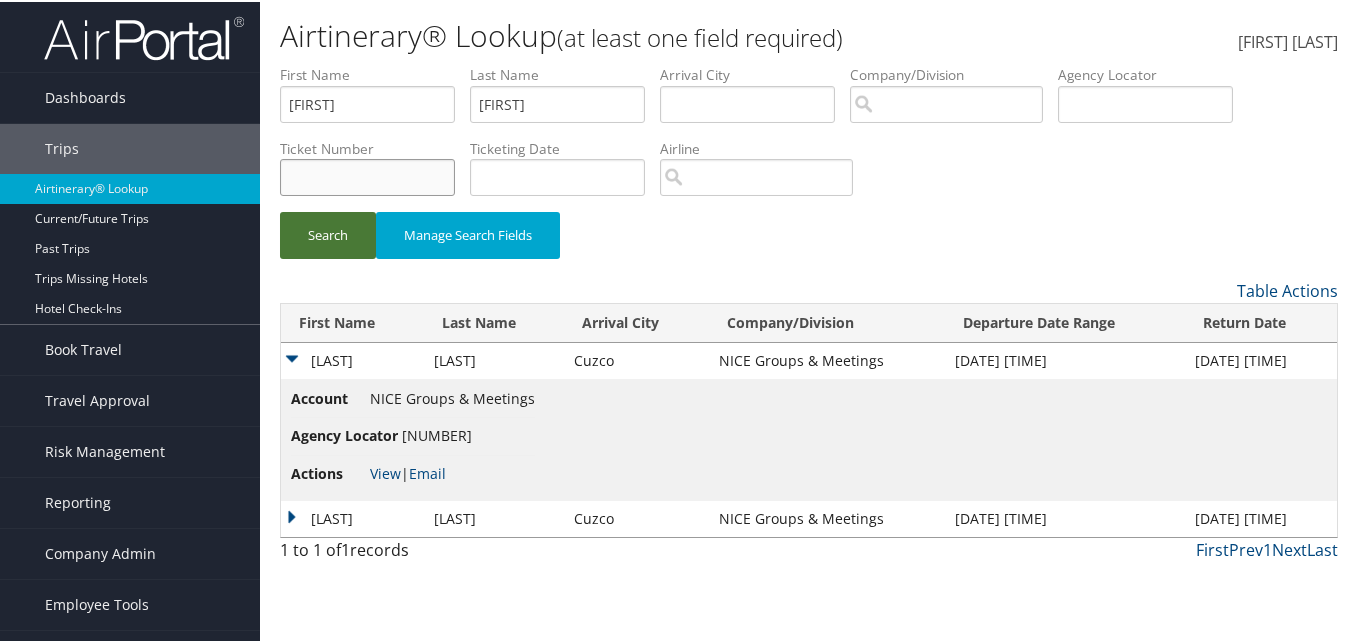 type 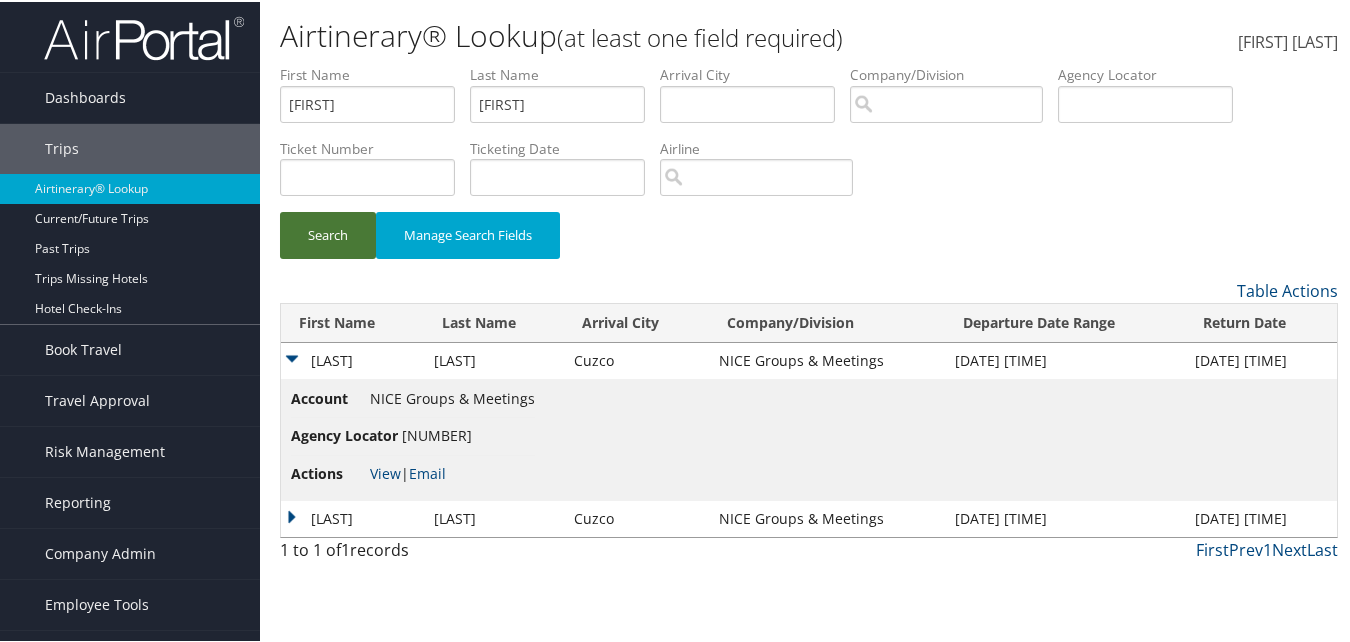 click on "Search" at bounding box center [328, 233] 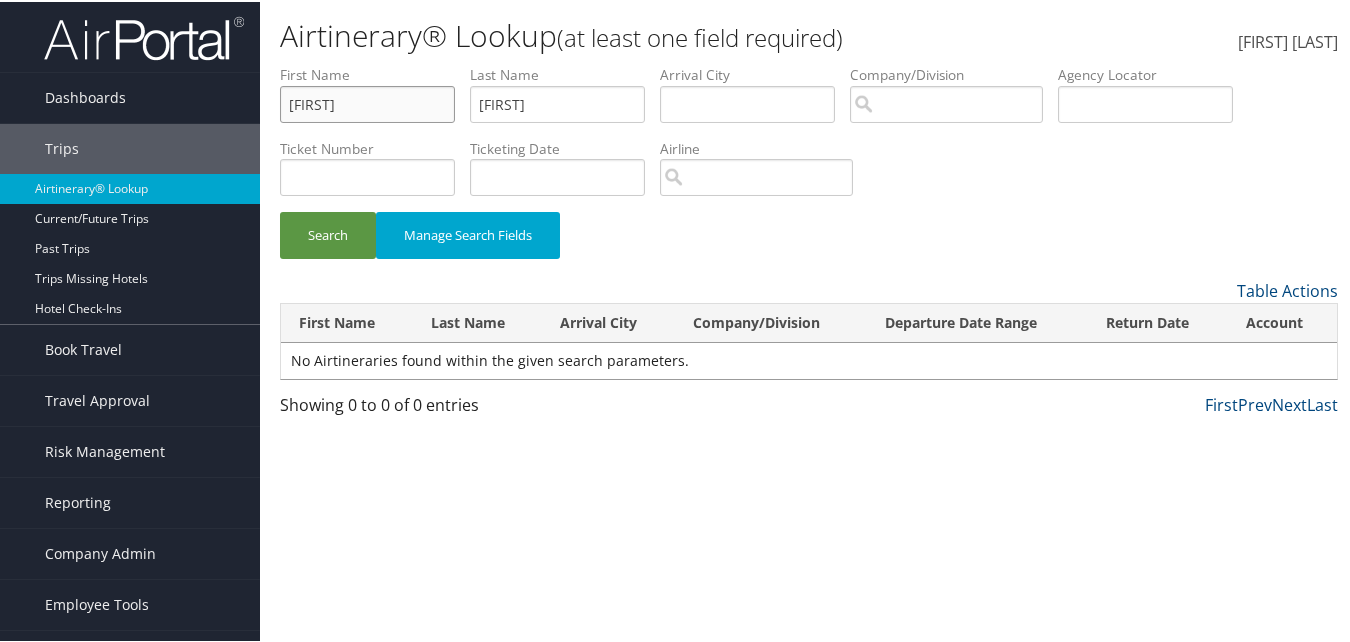 drag, startPoint x: 420, startPoint y: 110, endPoint x: 272, endPoint y: 110, distance: 148 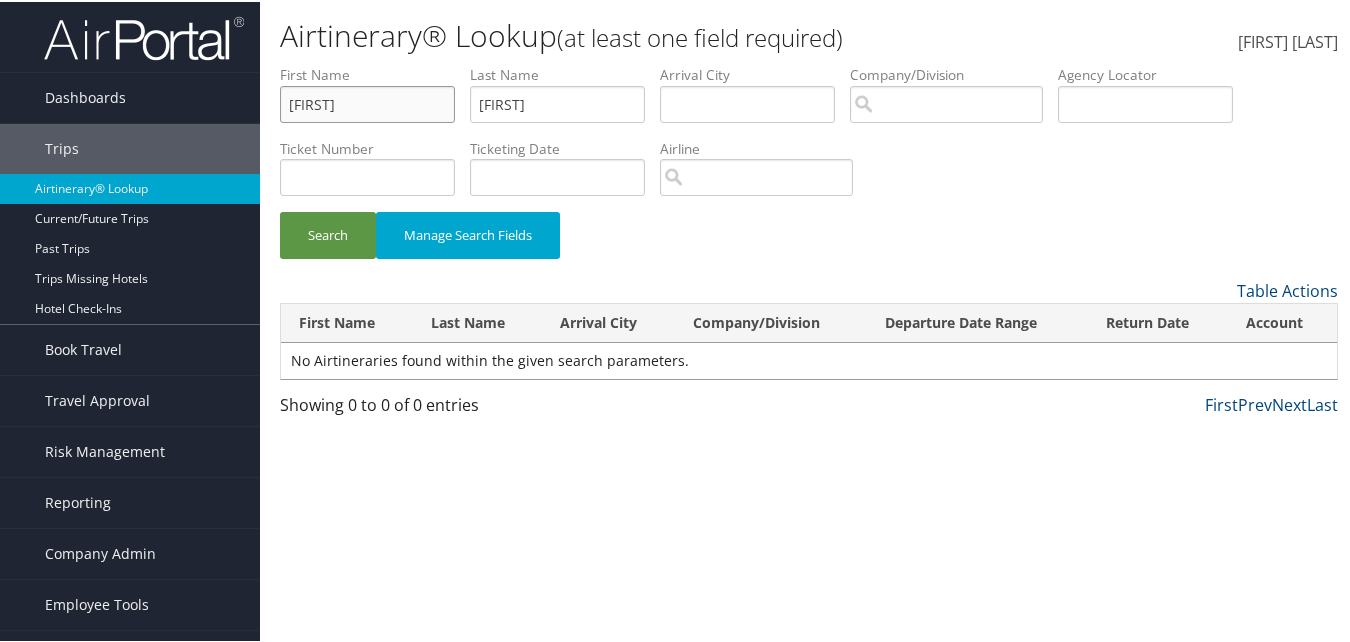 type on "harshit" 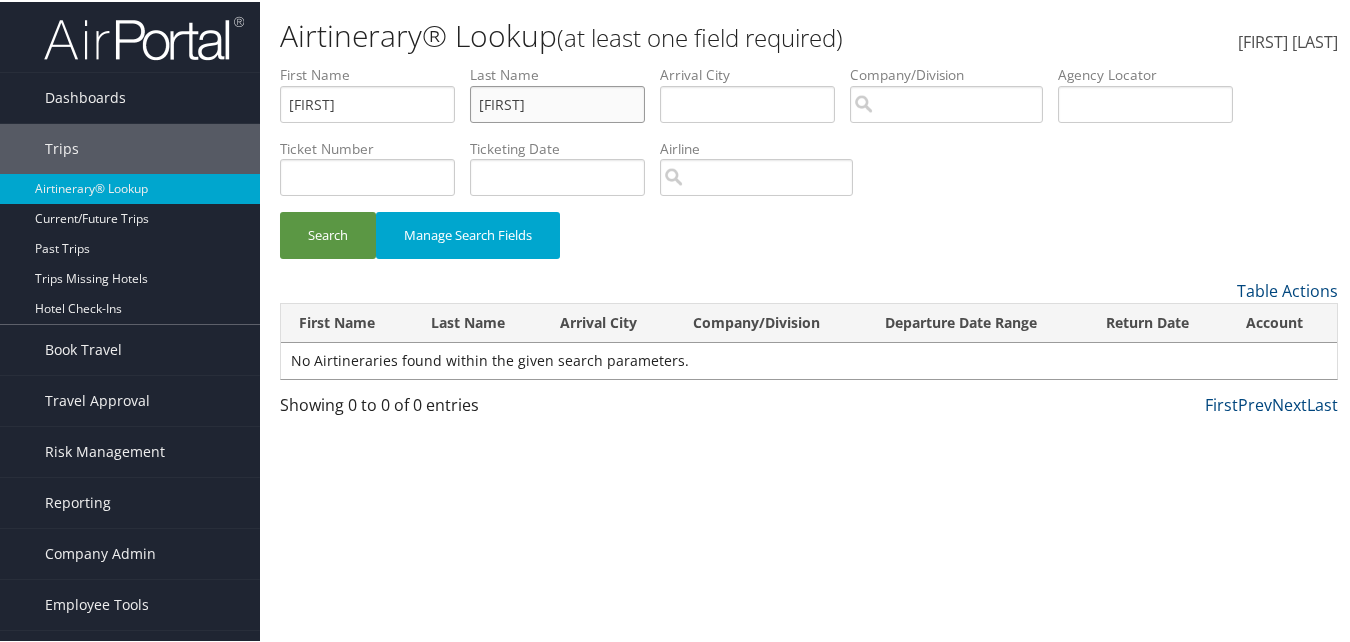type on "maloo" 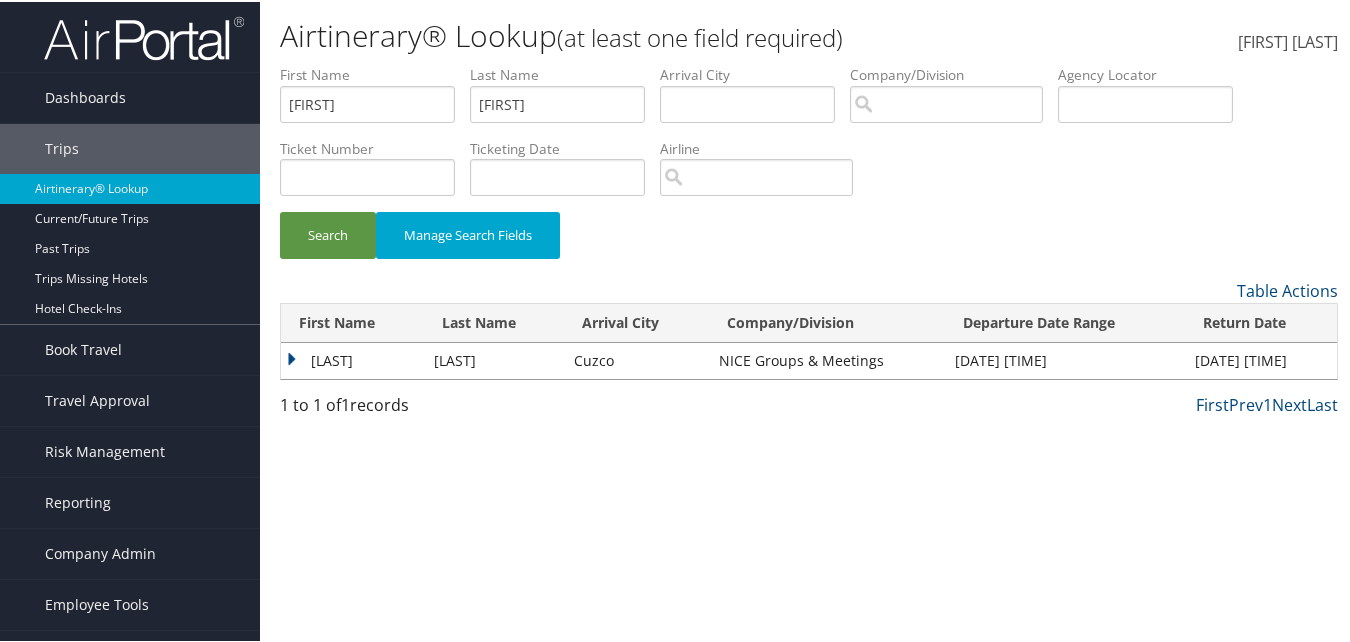 click on "HARSHIT" at bounding box center [352, 359] 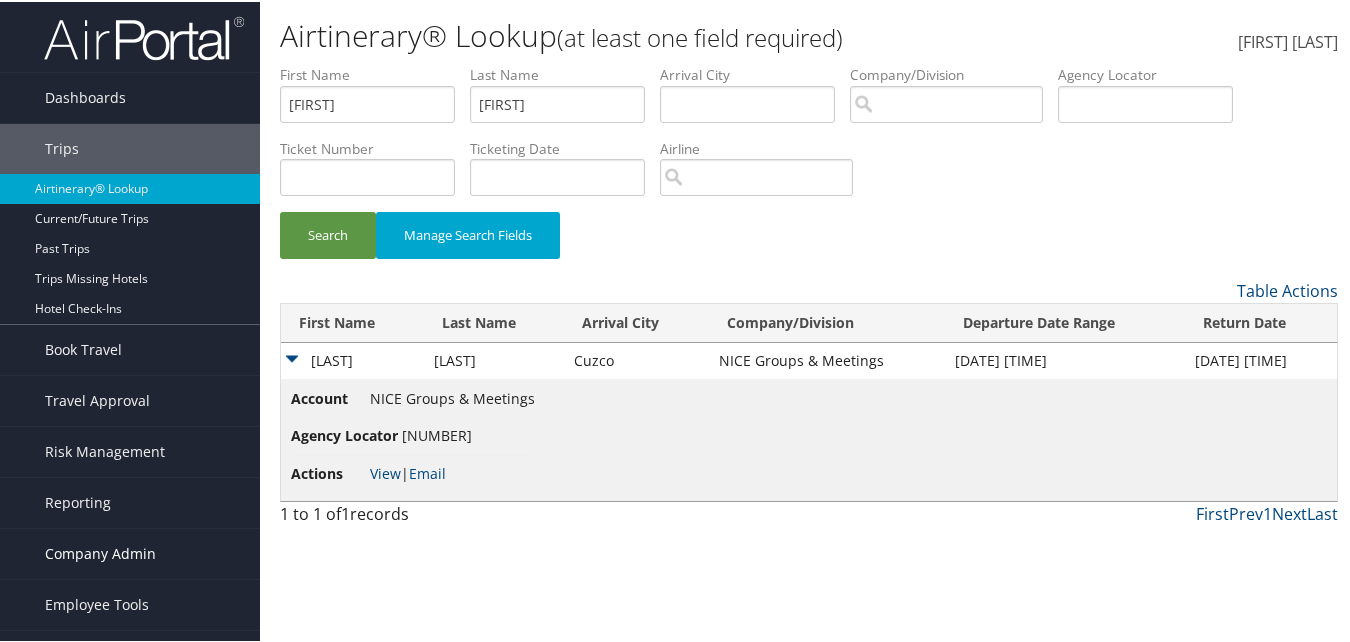 scroll, scrollTop: 38, scrollLeft: 0, axis: vertical 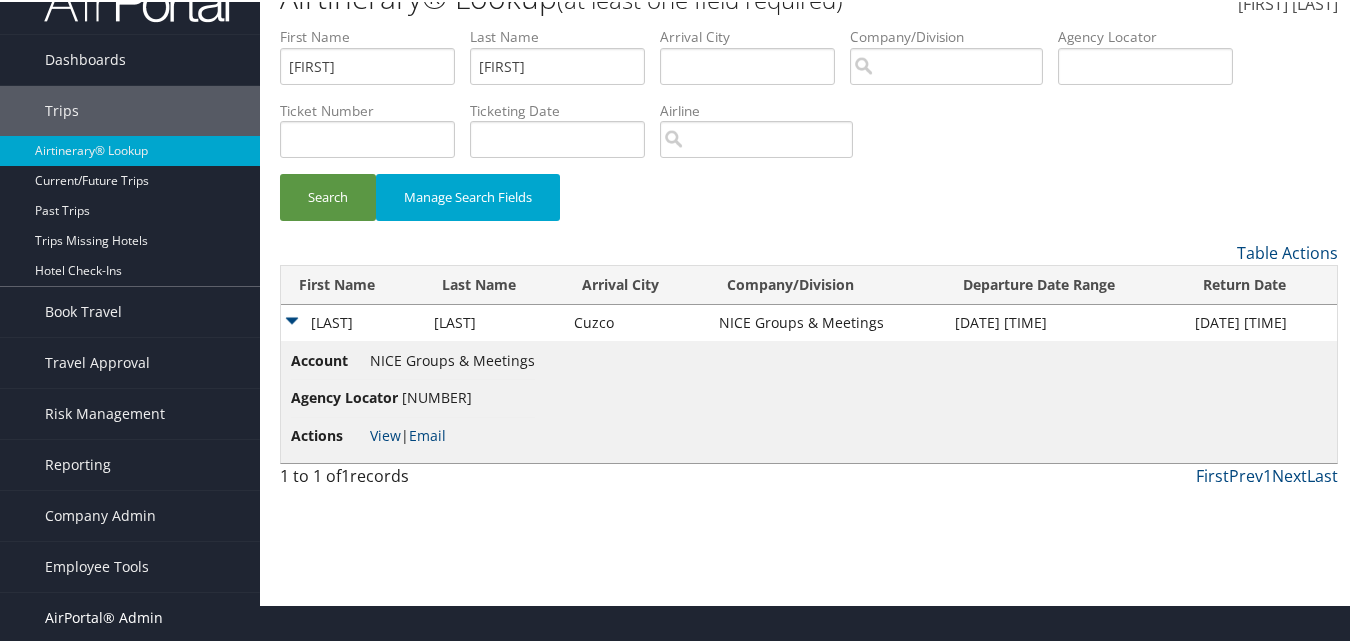 click on "AirPortal® Admin" at bounding box center (104, 616) 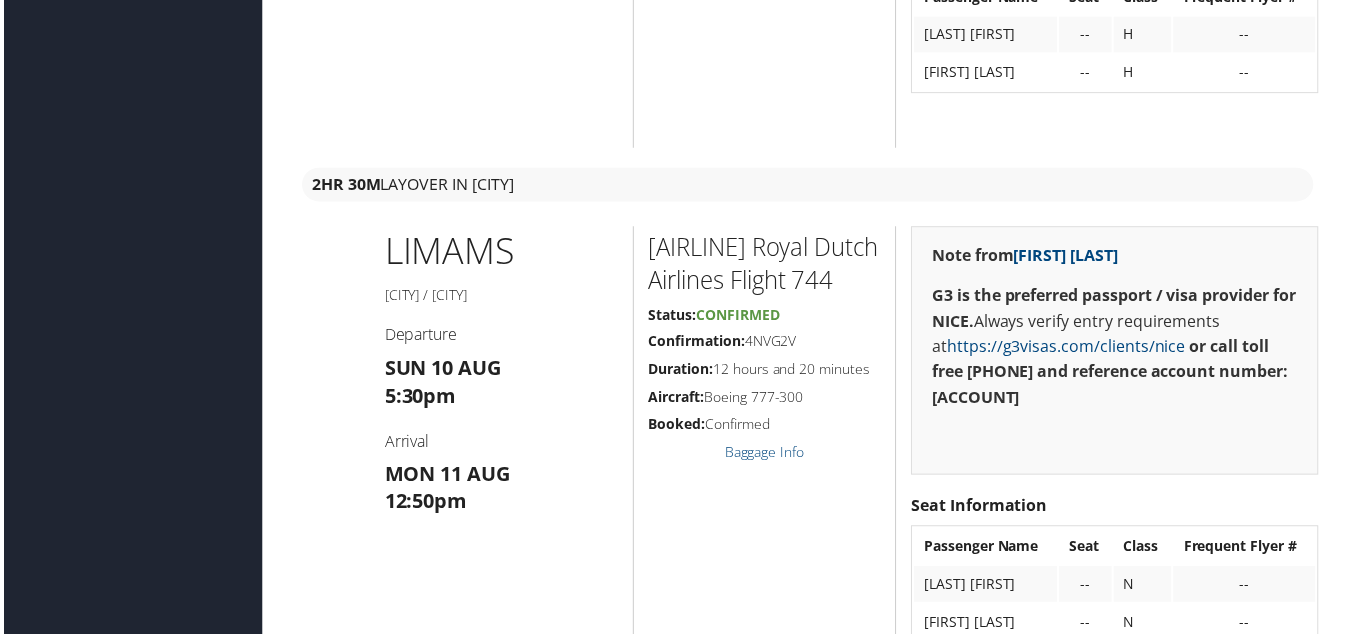 scroll, scrollTop: 3319, scrollLeft: 0, axis: vertical 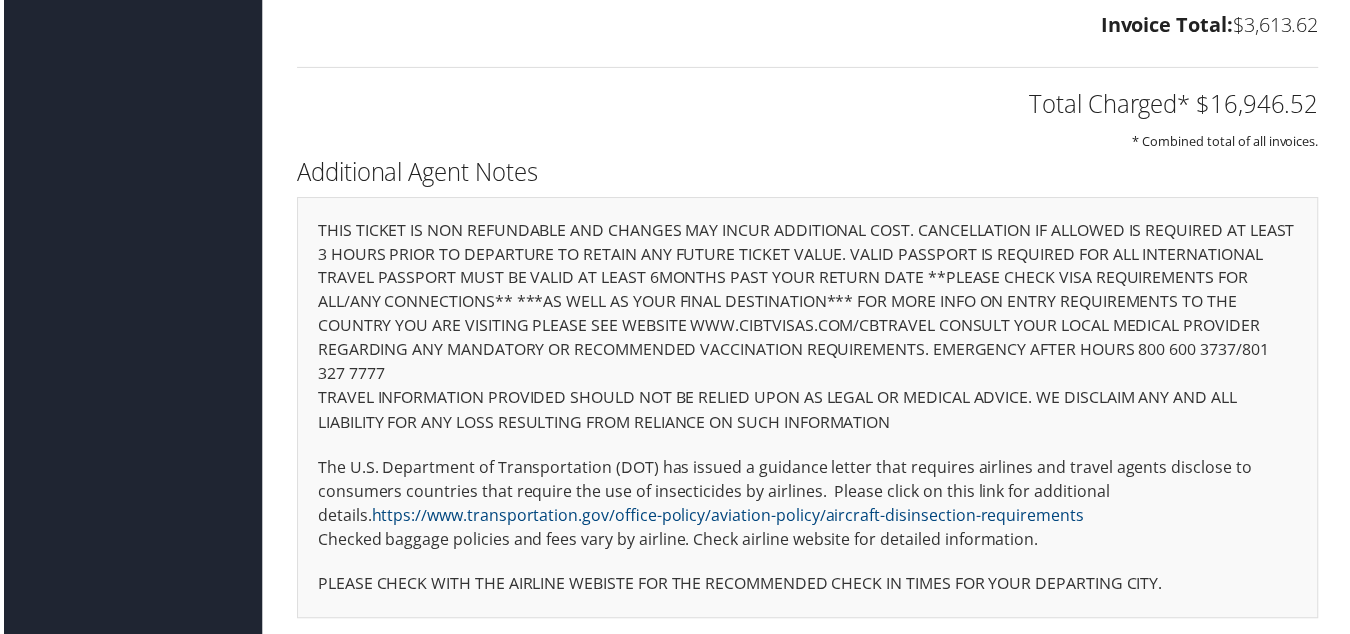 click on "THIS TICKET IS NON REFUNDABLE AND CHANGES MAY INCUR ADDITIONAL                            COST. CANCELLATION IF ALLOWED IS REQUIRED AT LEAST 3 HOURS                            PRIOR TO DEPARTURE TO RETAIN ANY FUTURE TICKET VALUE.                            VALID PASSPORT IS REQUIRED FOR ALL INTERNATIONAL TRAVEL                            PASSPORT MUST BE VALID AT LEAST 6MONTHS PAST YOUR RETURN DATE                            **PLEASE CHECK VISA REQUIREMENTS FOR ALL/ANY CONNECTIONS**                            ***AS WELL AS YOUR FINAL DESTINATION***                            FOR MORE INFO ON ENTRY REQUIREMENTS TO THE COUNTRY                            YOU ARE VISITING   PLEASE SEE WEBSITE WWW.CIBTVISAS.COM/CBTRAVEL                            CONSULT YOUR LOCAL MEDICAL PROVIDER REGARDING ANY MANDATORY                            OR RECOMMENDED VACCINATION REQUIREMENTS.                            EMERGENCY AFTER HOURS 800 600 3737/801 327 7777" at bounding box center [809, 410] 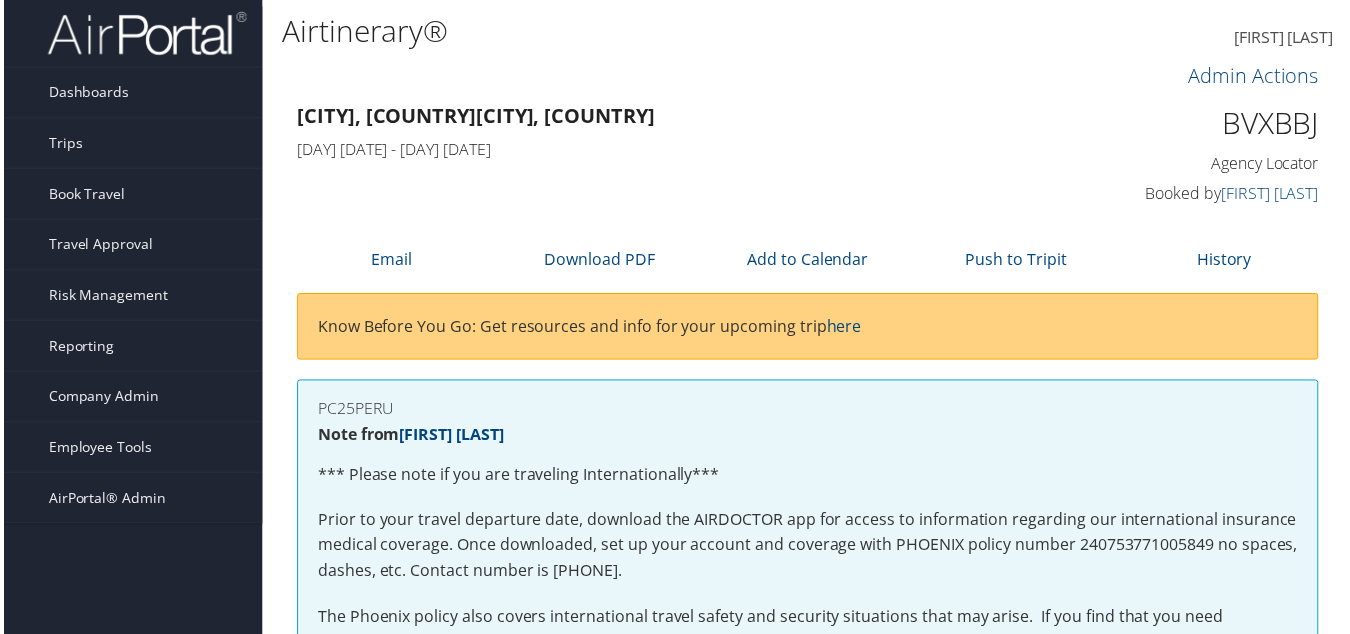 scroll, scrollTop: 0, scrollLeft: 0, axis: both 